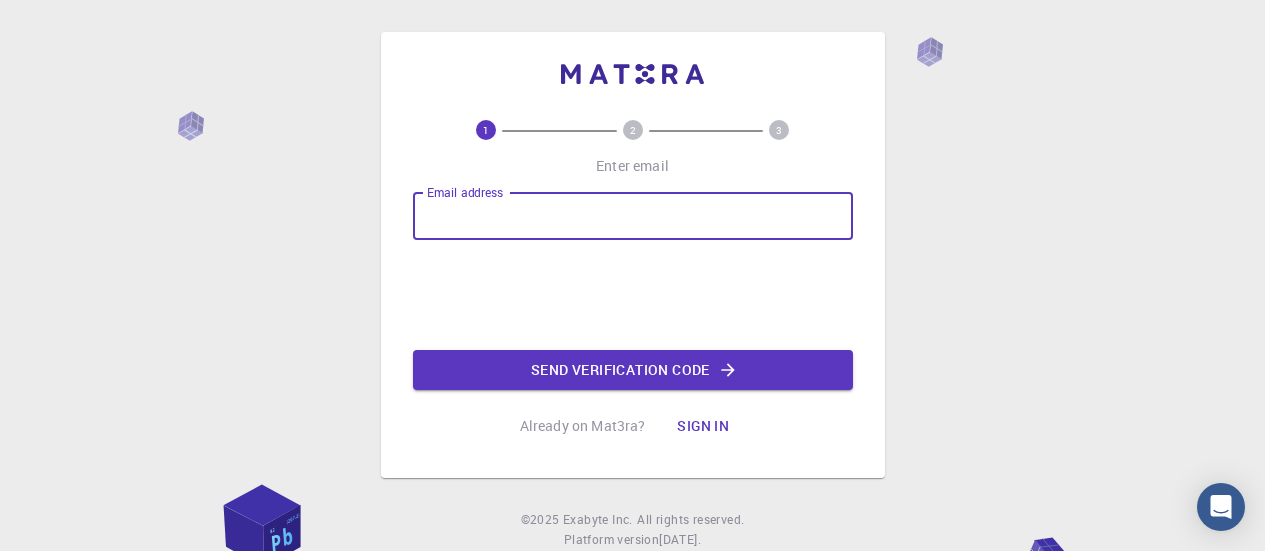 scroll, scrollTop: 0, scrollLeft: 0, axis: both 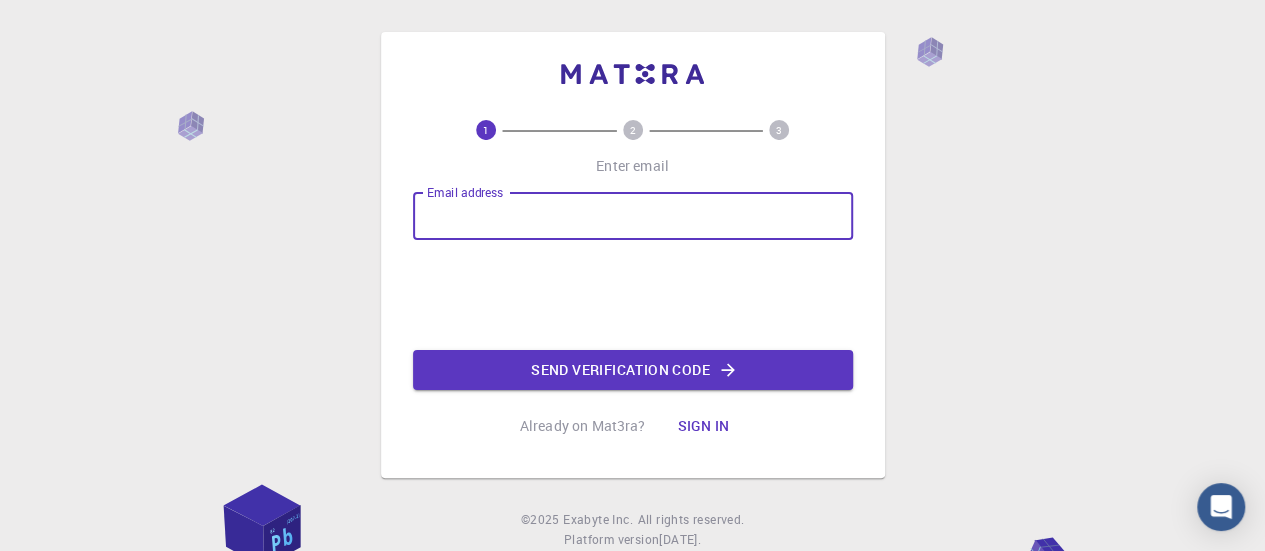 click on "Sign in" at bounding box center (703, 426) 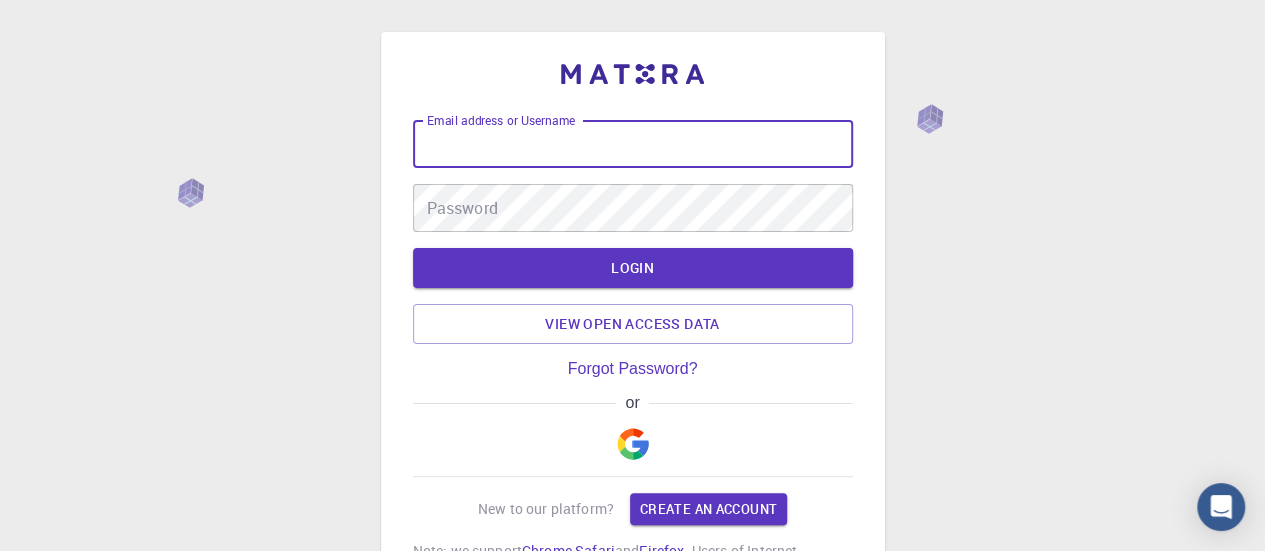 click on "Email address or Username" at bounding box center [633, 144] 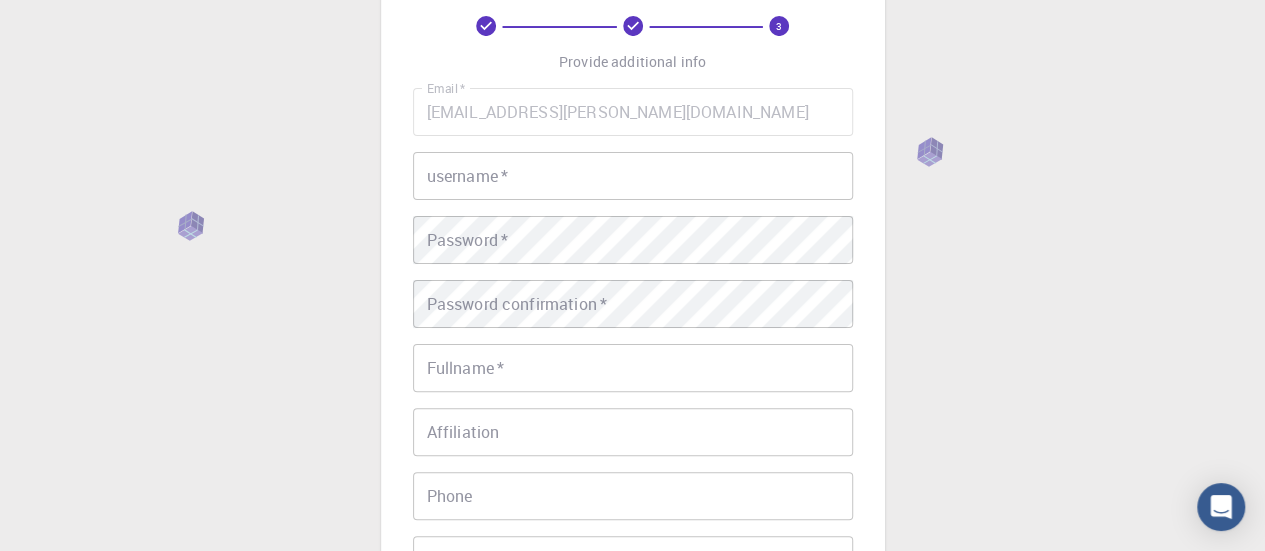 scroll, scrollTop: 100, scrollLeft: 0, axis: vertical 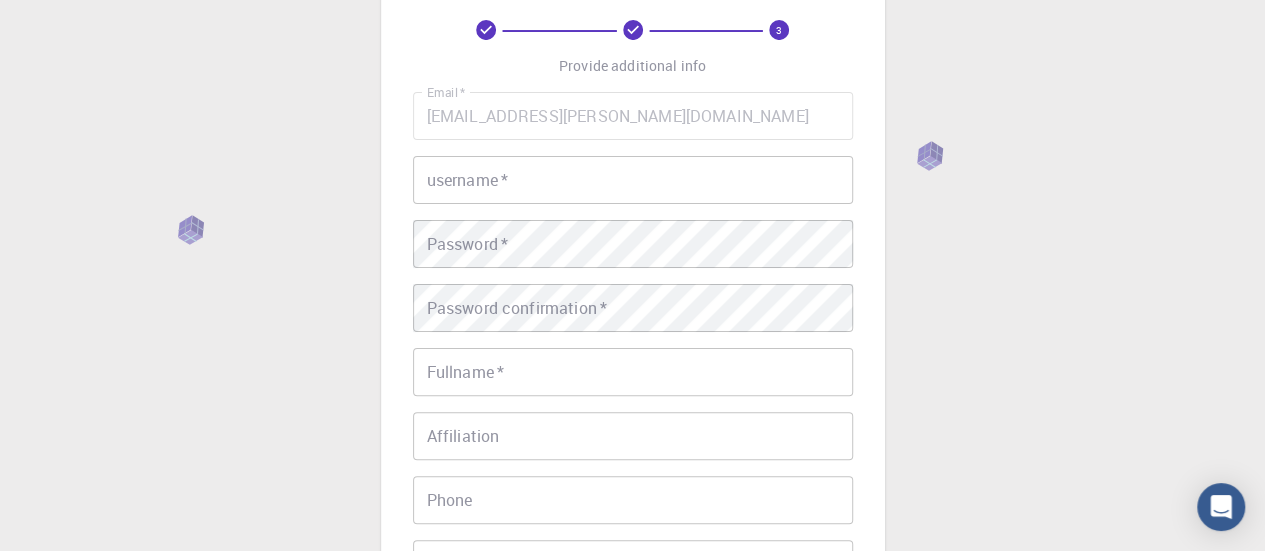 click on "username   *" at bounding box center (633, 180) 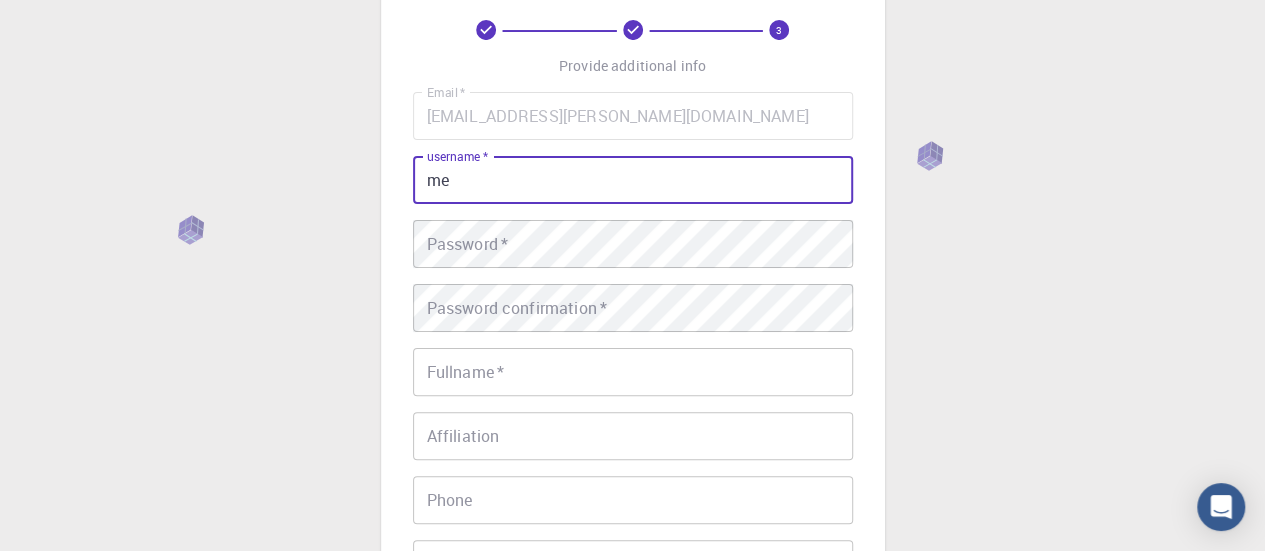 type on "m" 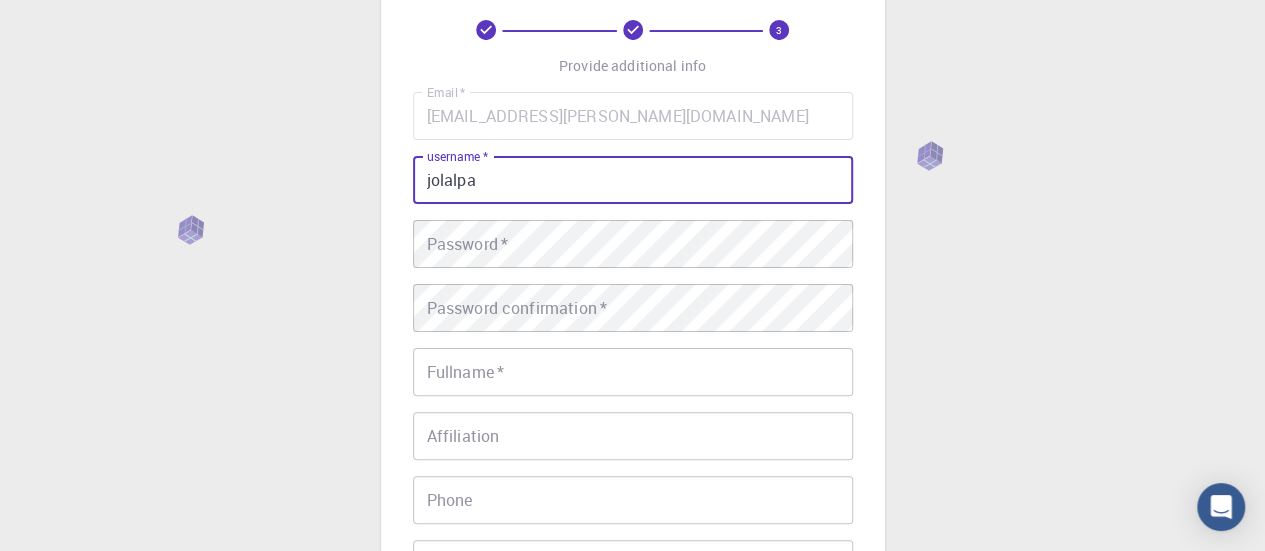 type on "jolalpa" 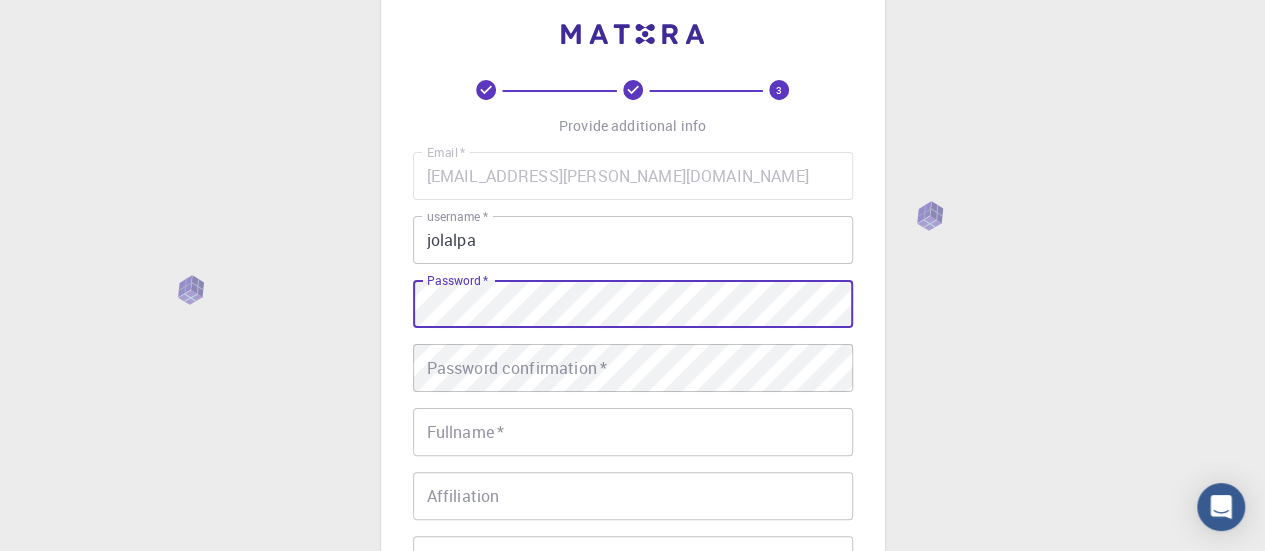 scroll, scrollTop: 0, scrollLeft: 0, axis: both 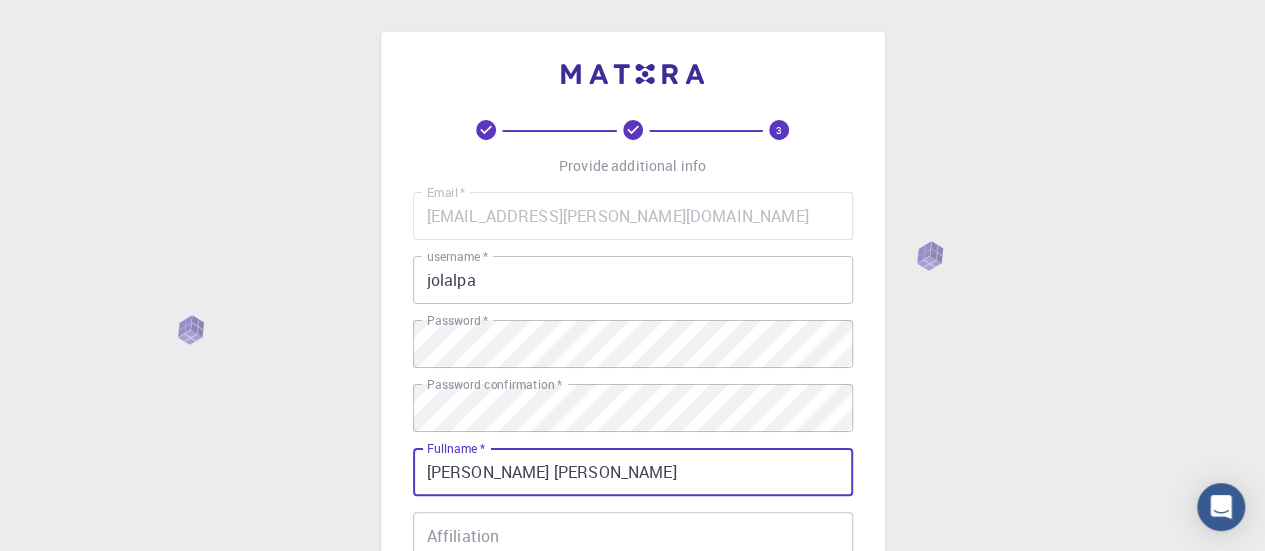 type on "MARIA JOSE" 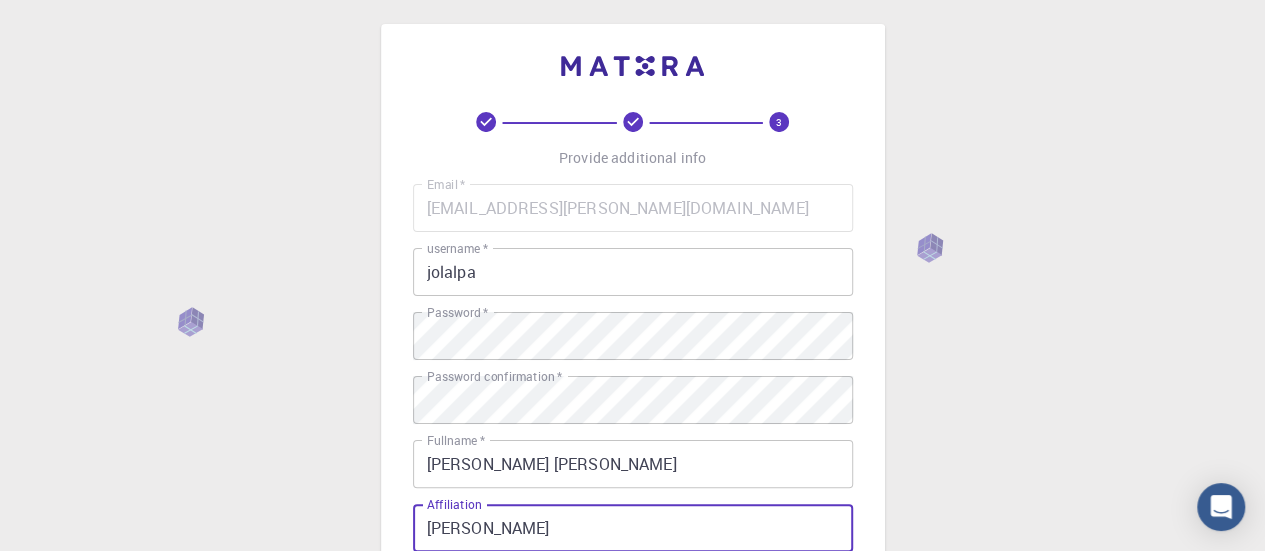 type on "J" 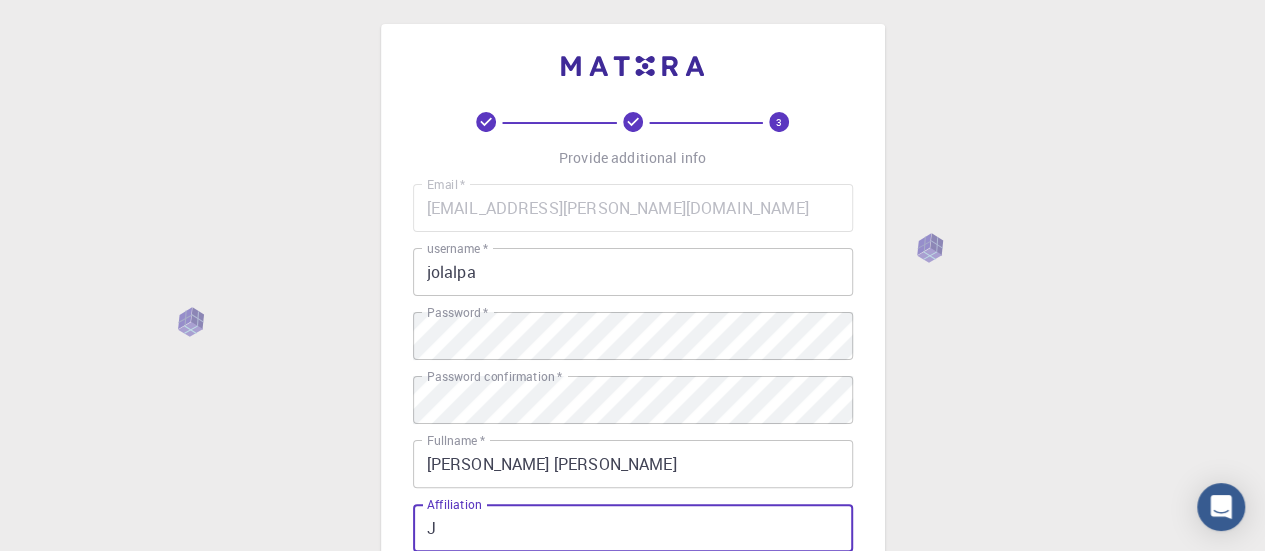type 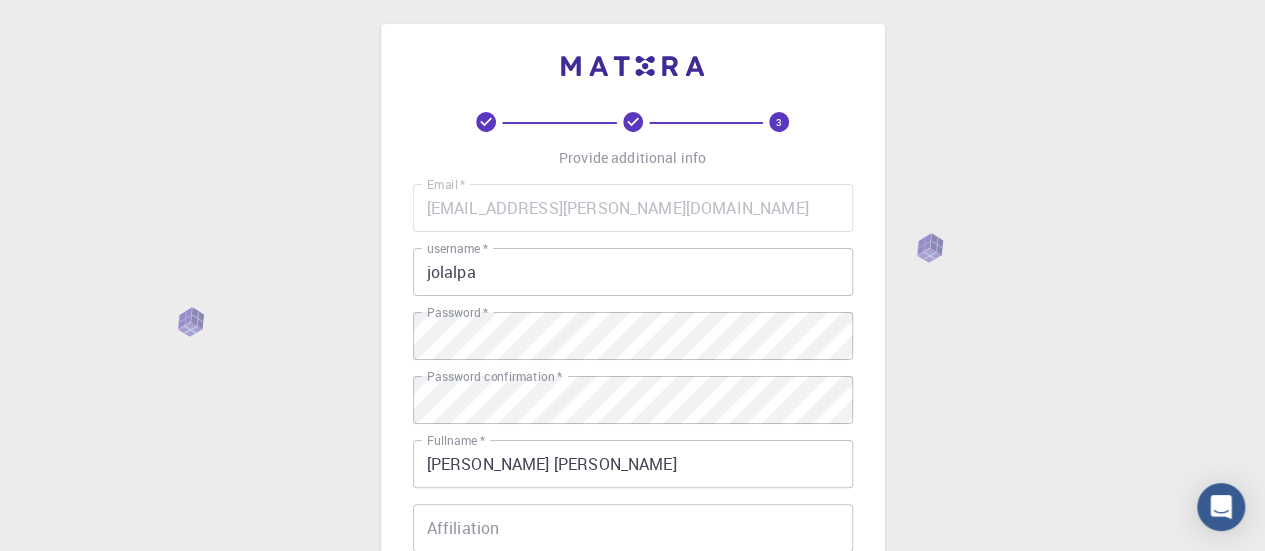 scroll, scrollTop: 324, scrollLeft: 0, axis: vertical 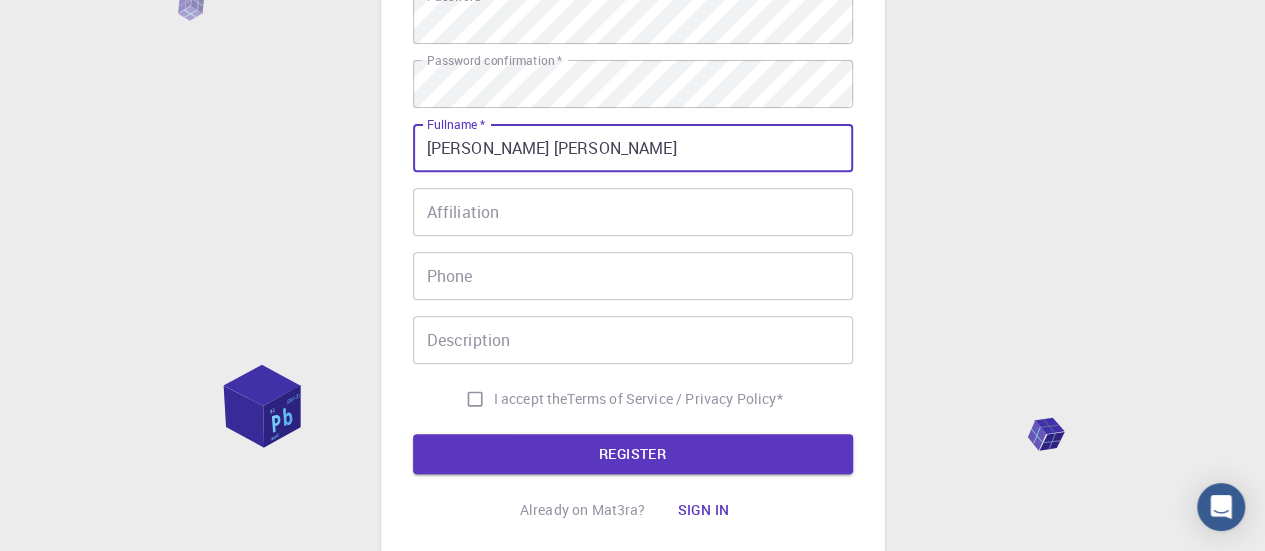 click on "MARIA JOSE" at bounding box center [633, 148] 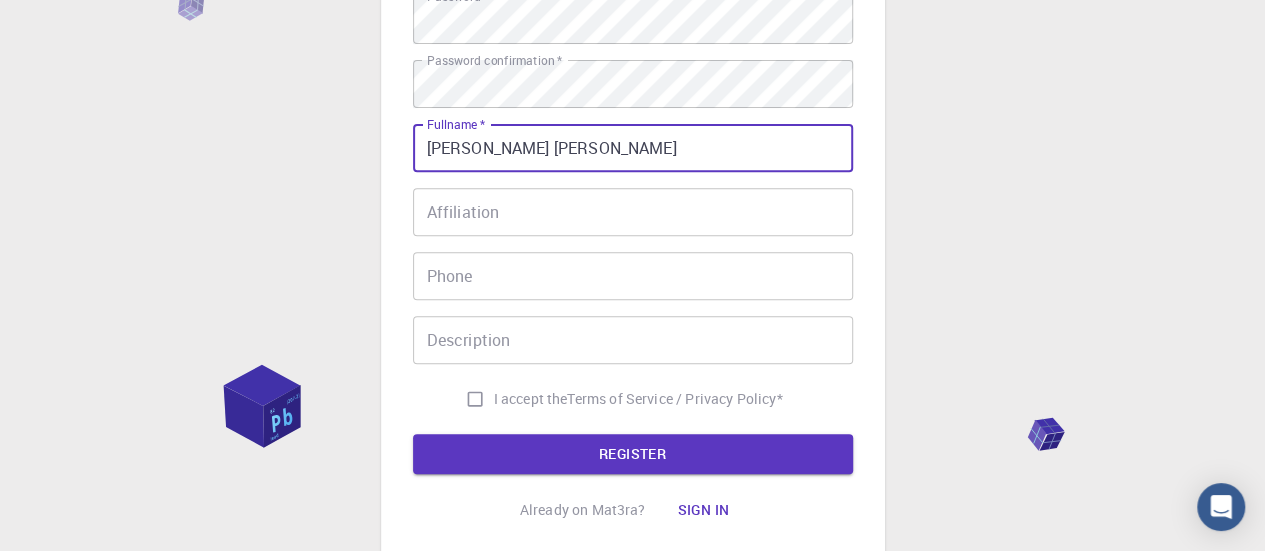 type on "[PERSON_NAME] [PERSON_NAME]" 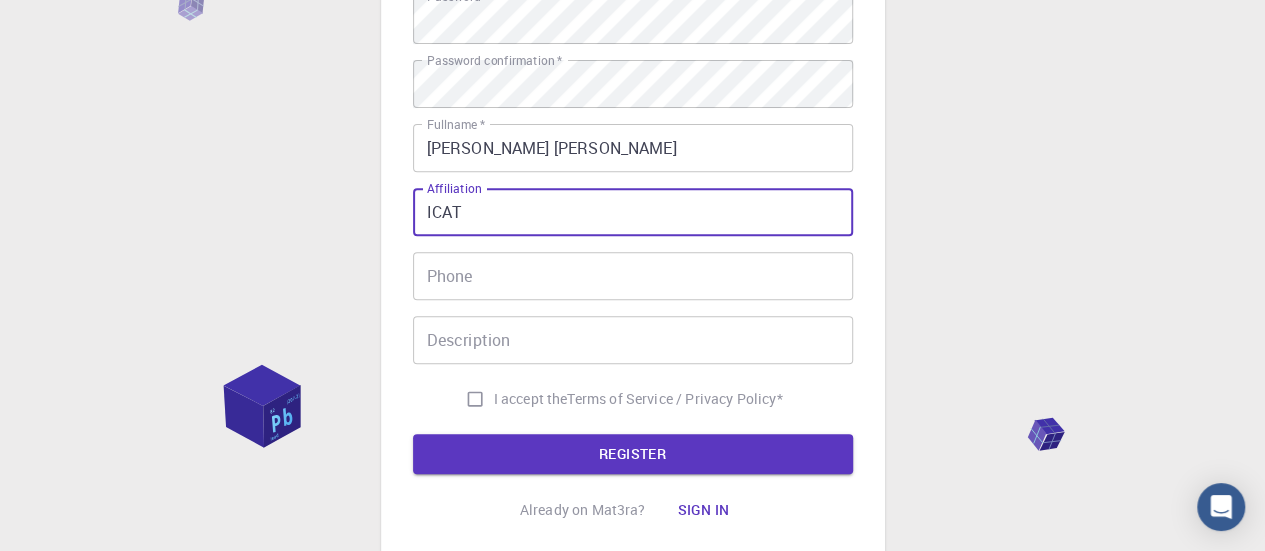 type on "ICAT" 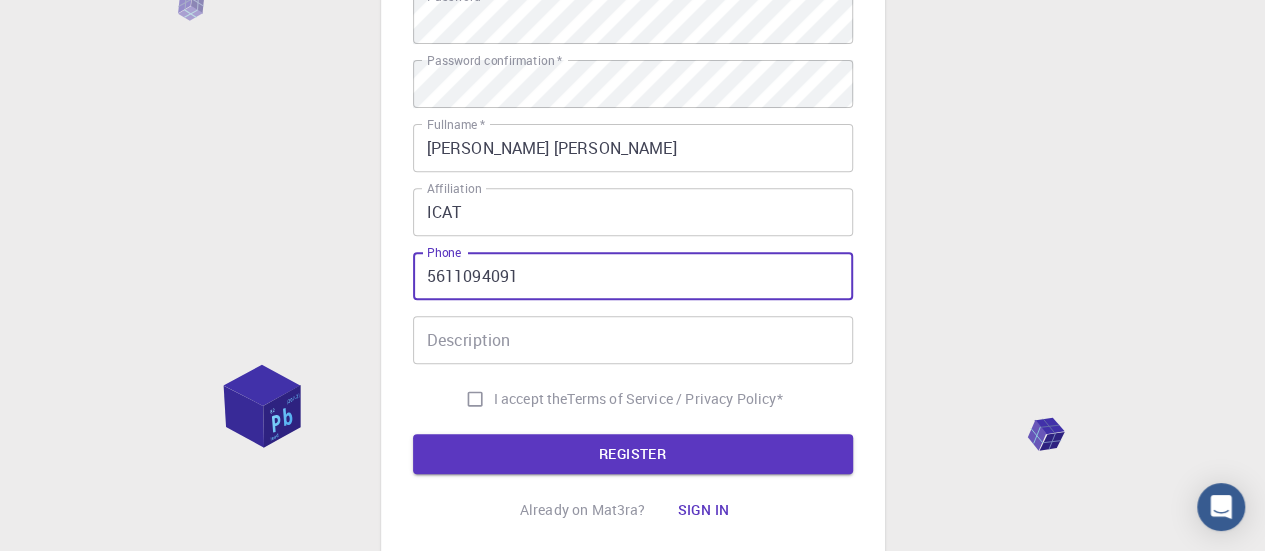 type on "5611094091" 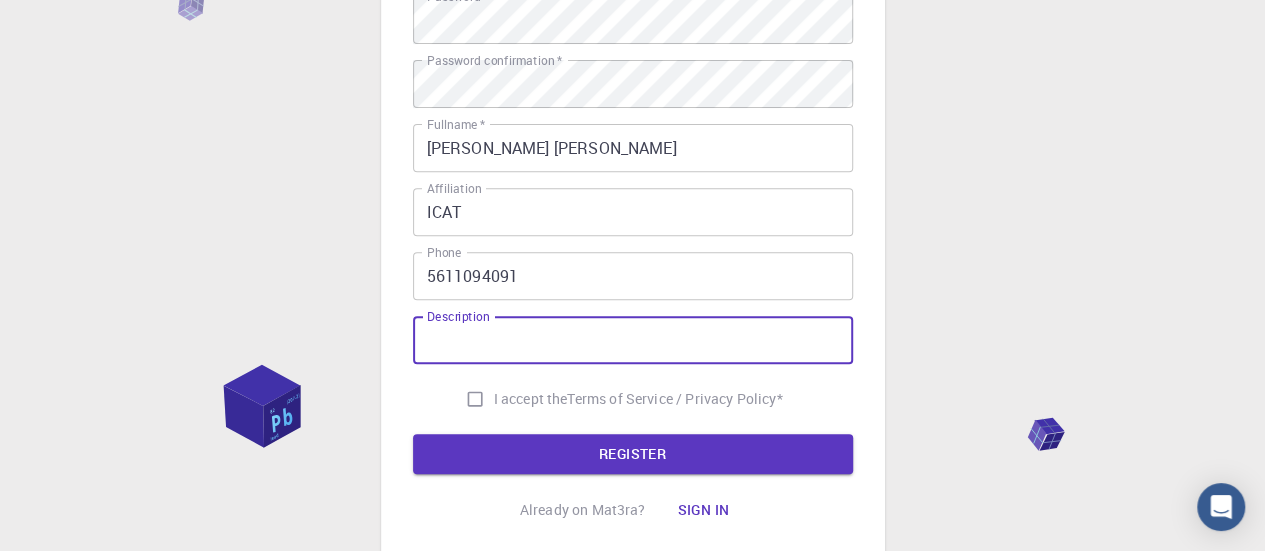 click on "I accept the" at bounding box center [531, 399] 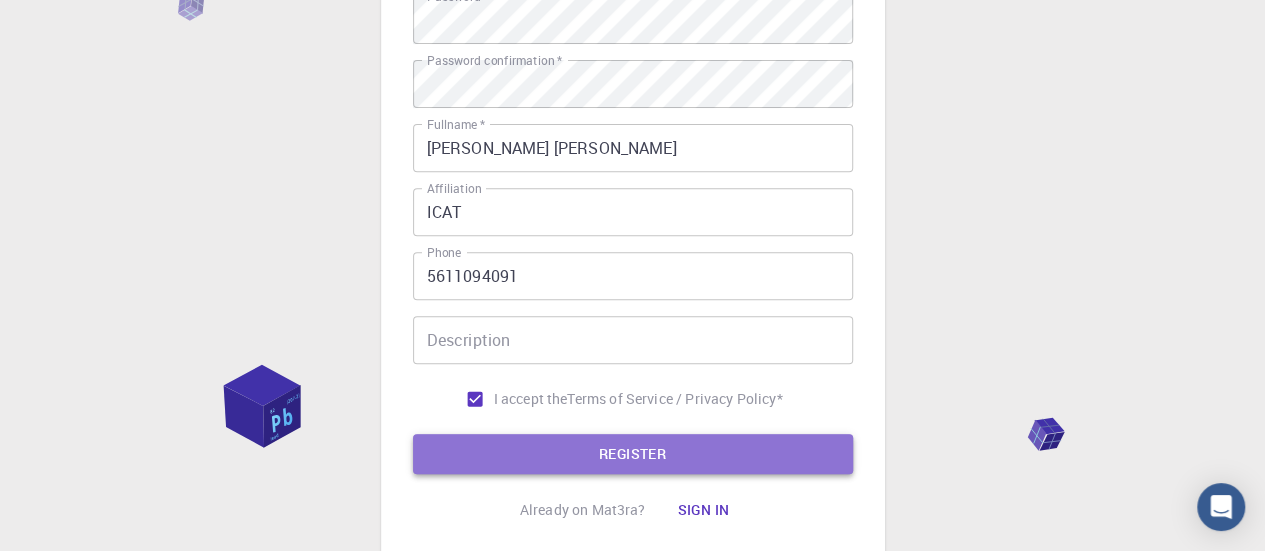 click on "REGISTER" at bounding box center (633, 454) 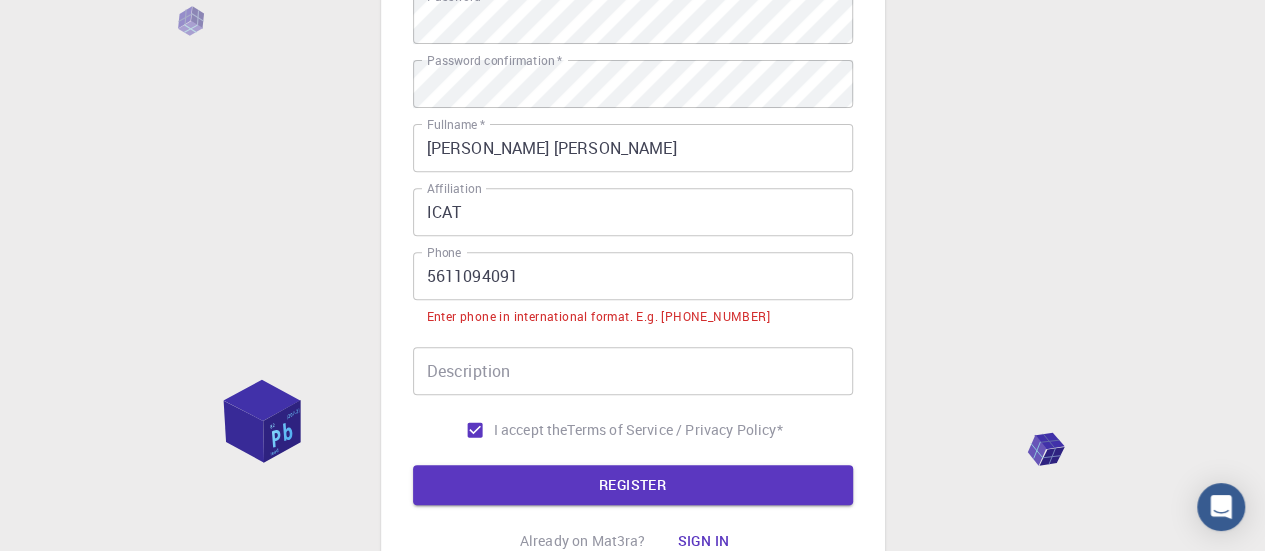 click on "5611094091" at bounding box center (633, 276) 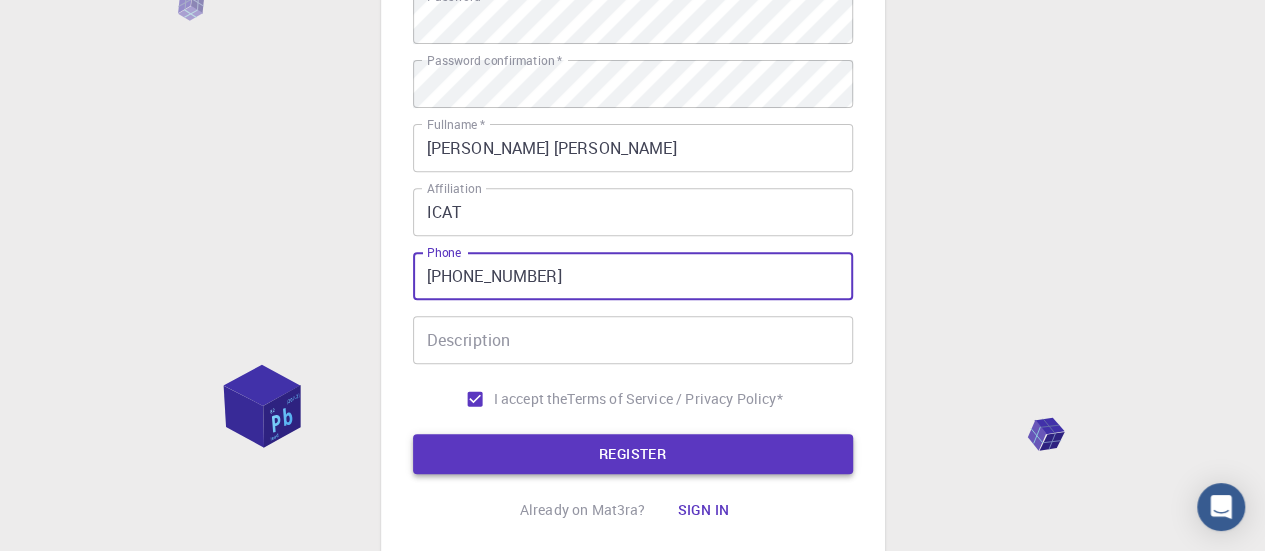 type on "+525611094091" 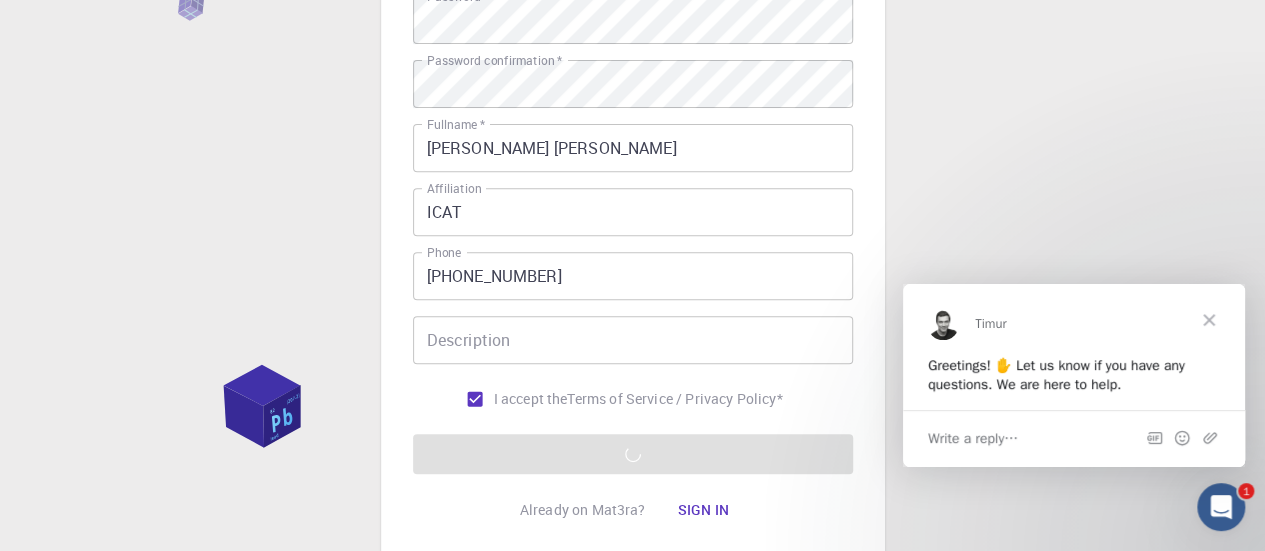 scroll, scrollTop: 0, scrollLeft: 0, axis: both 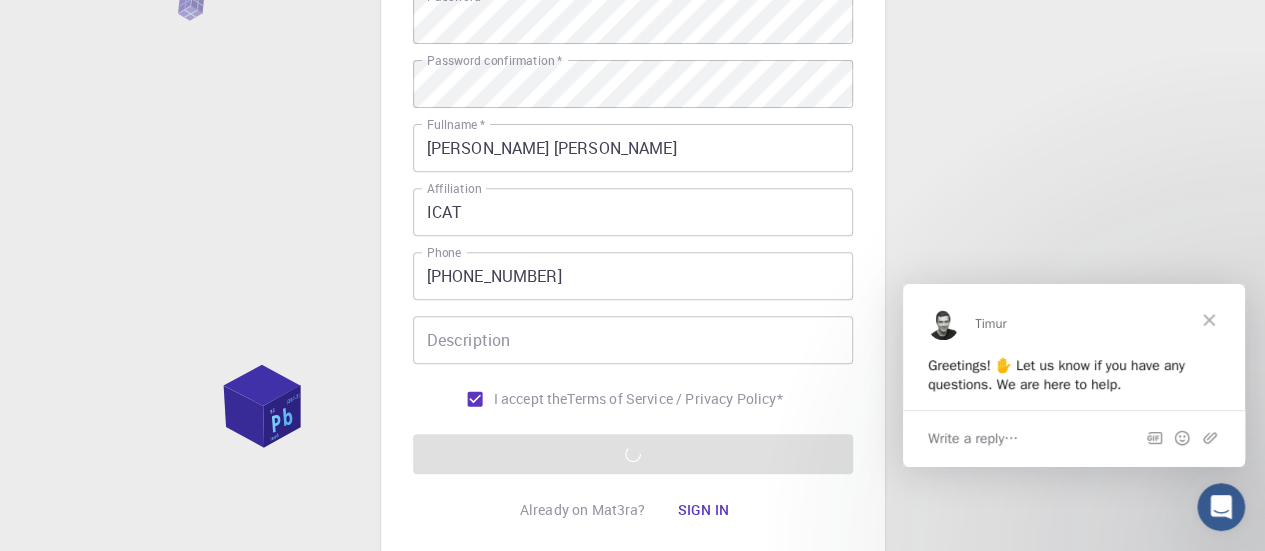 click at bounding box center [1209, 319] 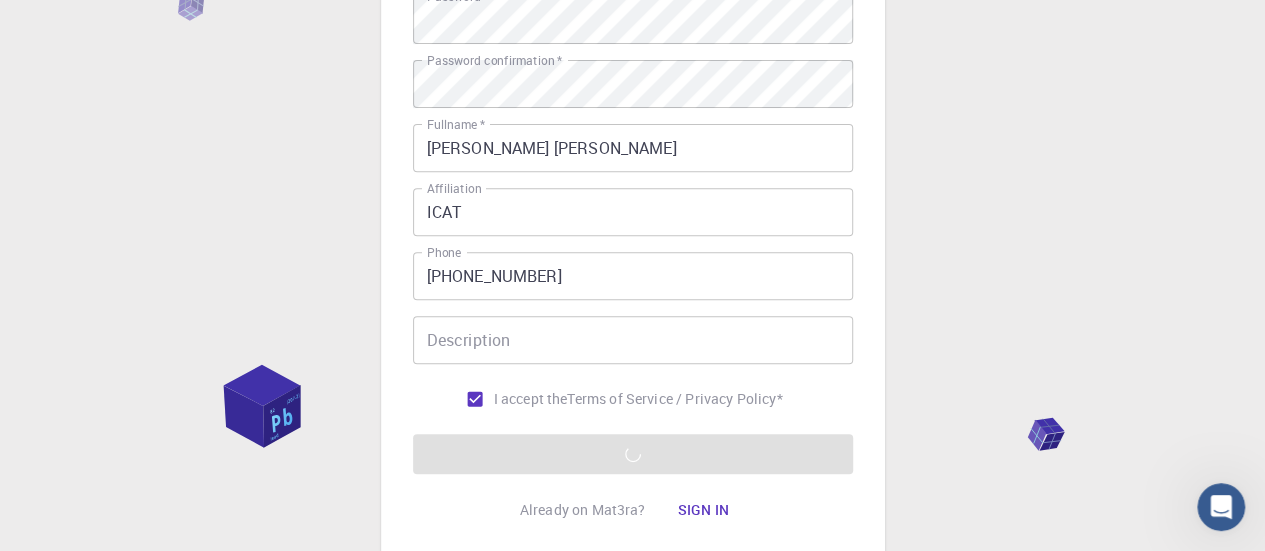 scroll, scrollTop: 0, scrollLeft: 0, axis: both 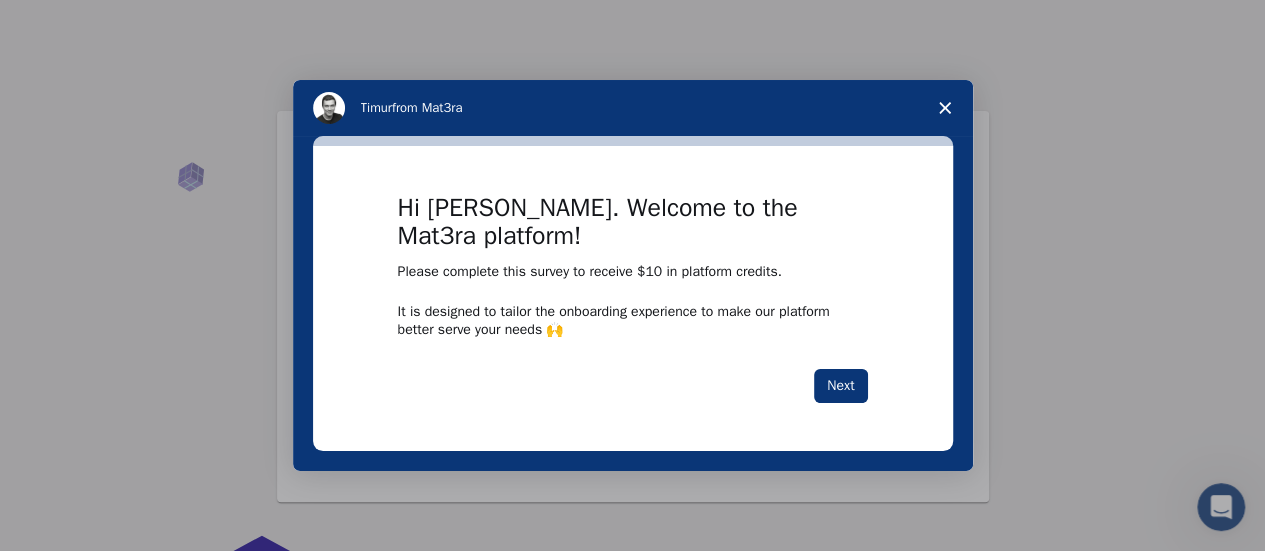 click at bounding box center (945, 108) 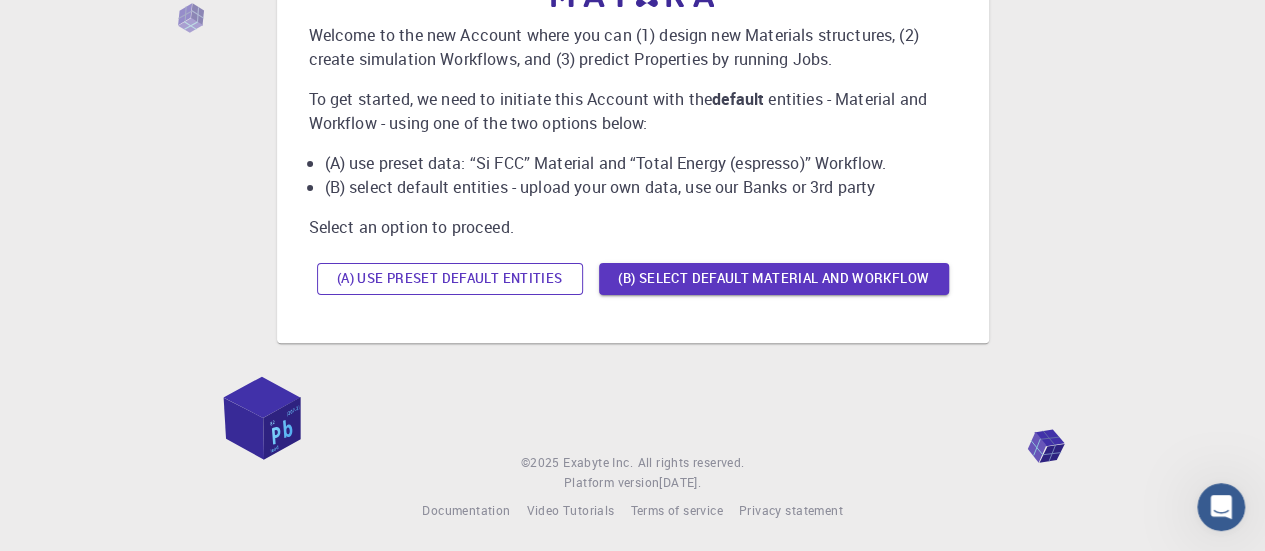 scroll, scrollTop: 162, scrollLeft: 0, axis: vertical 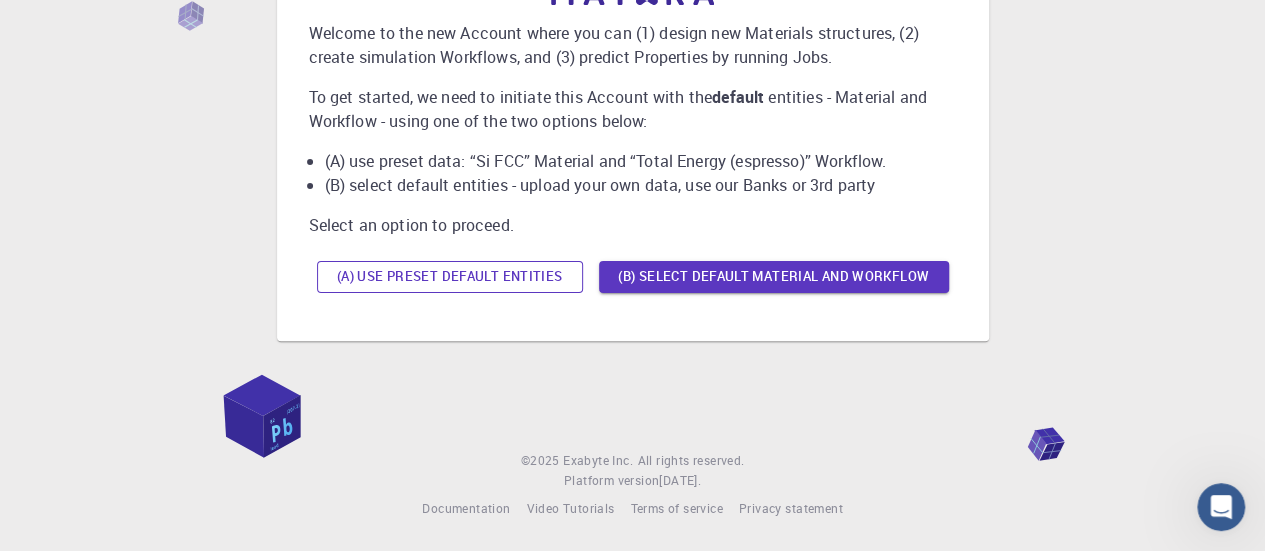 click on "(A) Use preset default entities" at bounding box center (450, 277) 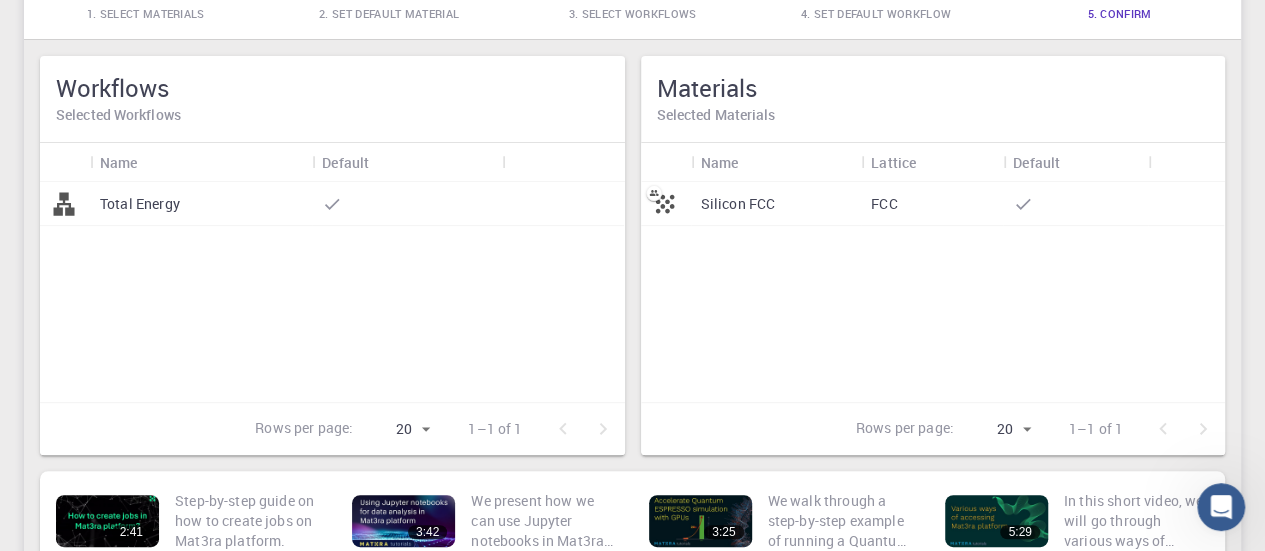 scroll, scrollTop: 200, scrollLeft: 0, axis: vertical 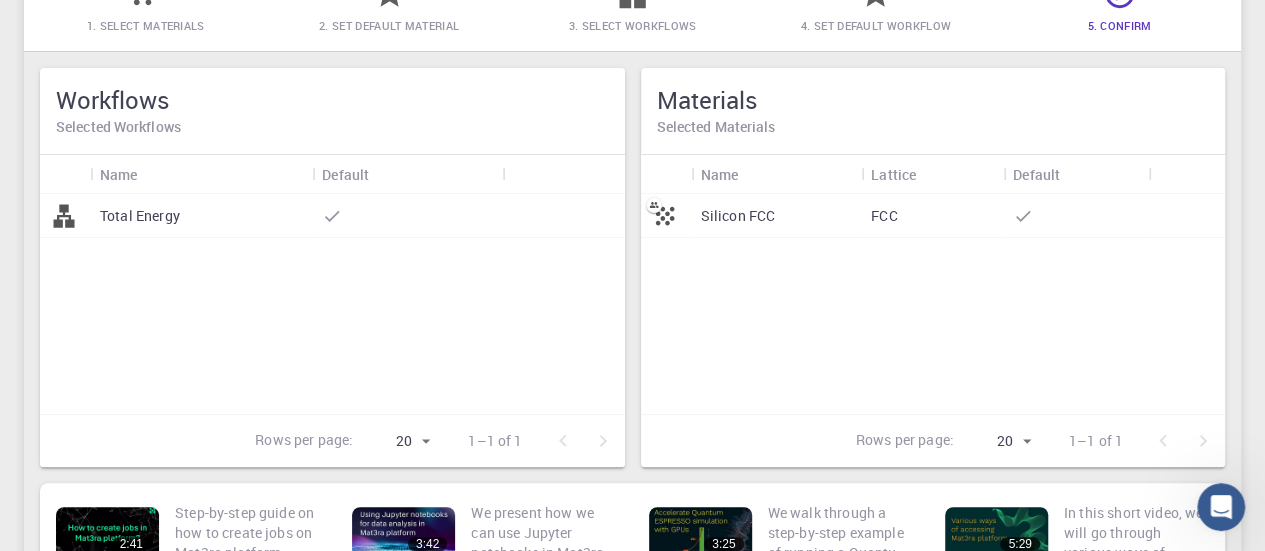 click 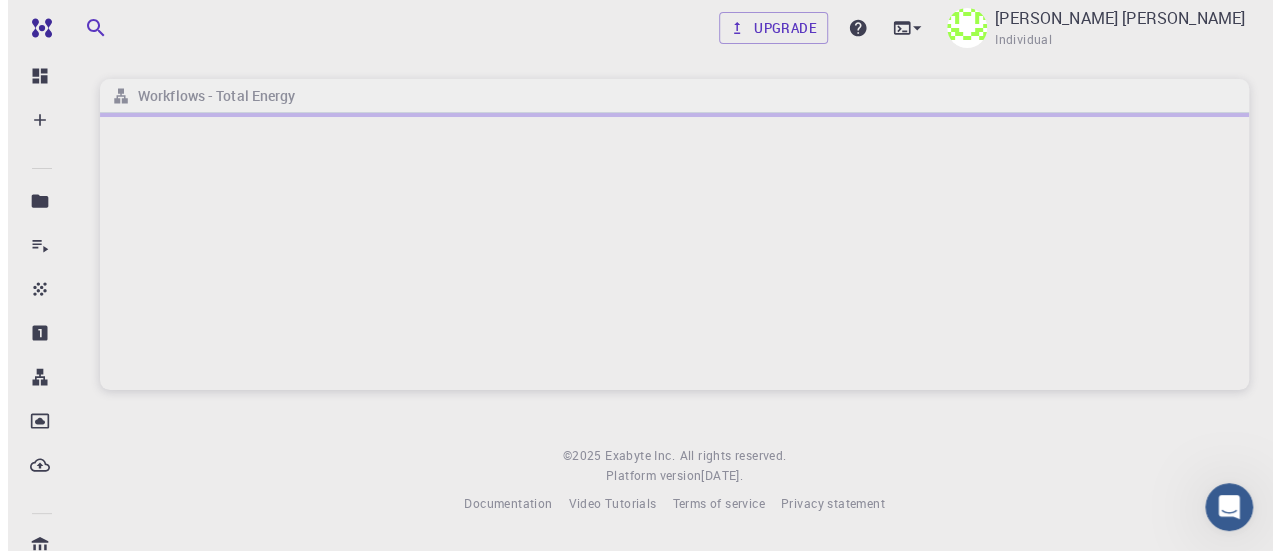 scroll, scrollTop: 0, scrollLeft: 0, axis: both 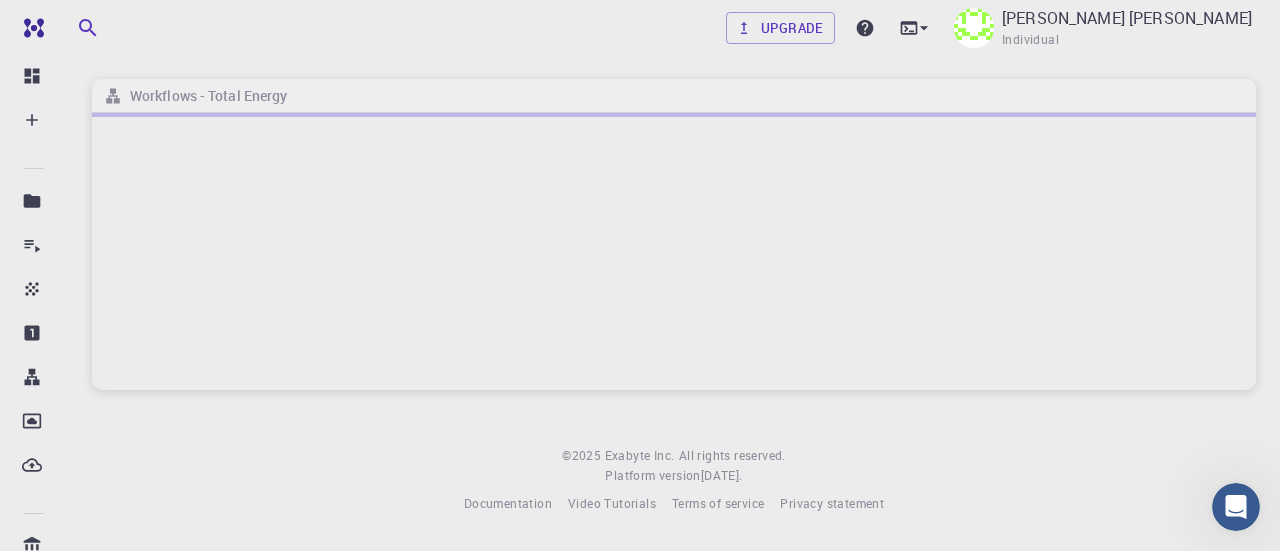 click 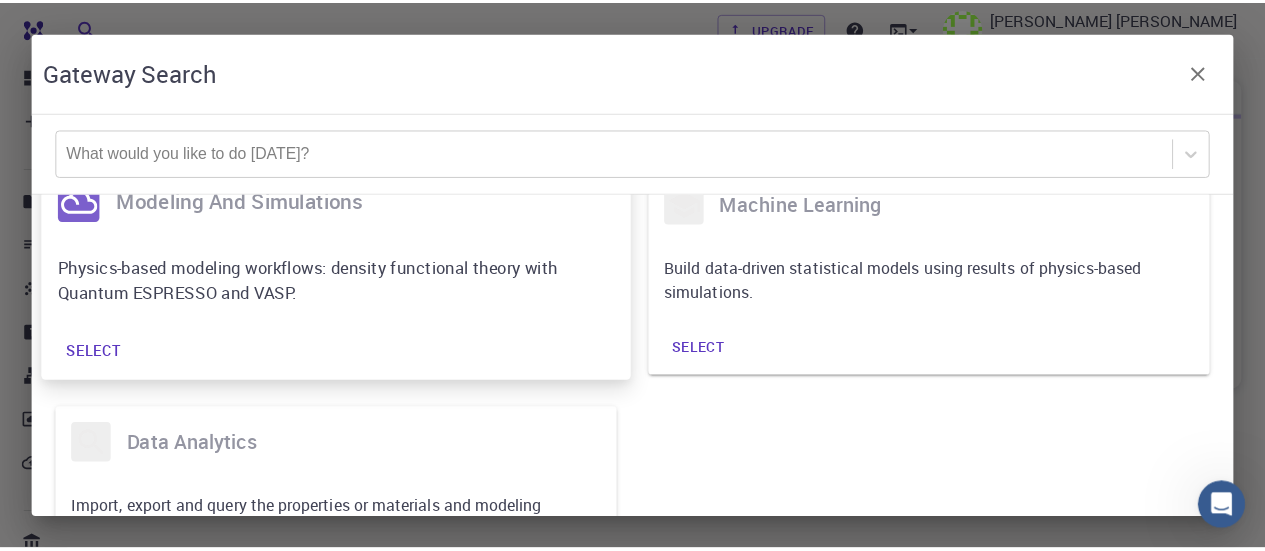 scroll, scrollTop: 0, scrollLeft: 0, axis: both 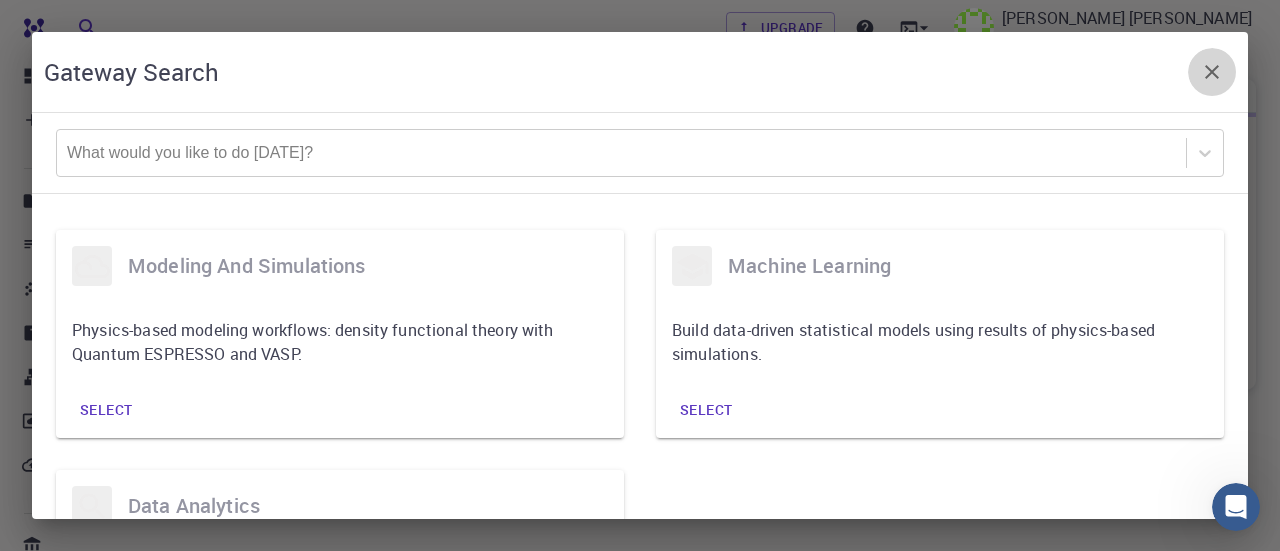 click at bounding box center [1212, 72] 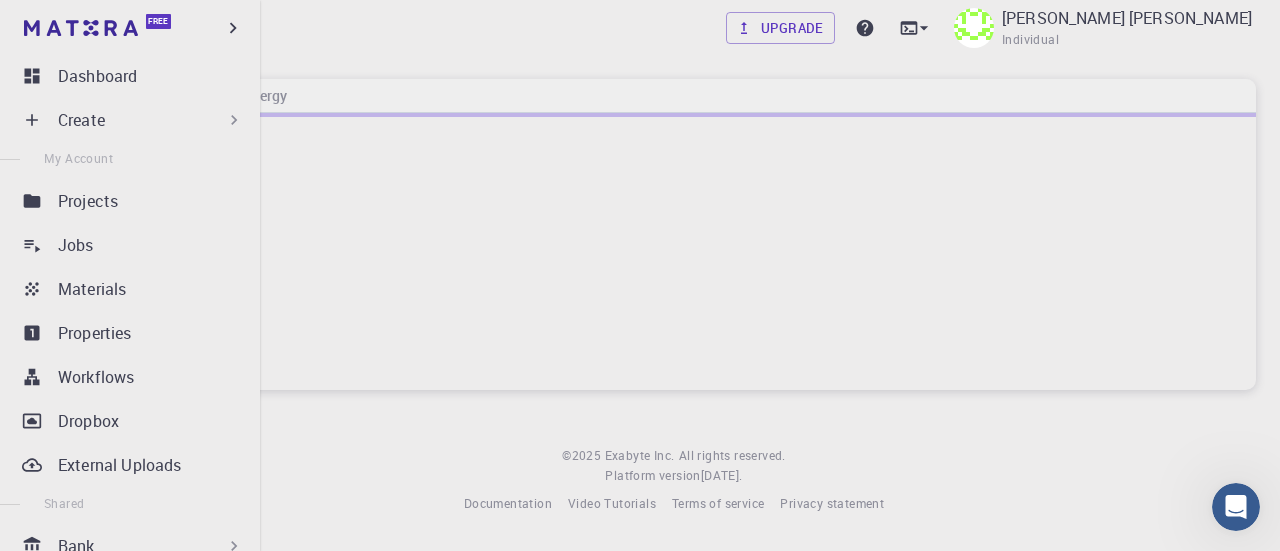 click on "Free" at bounding box center (130, 28) 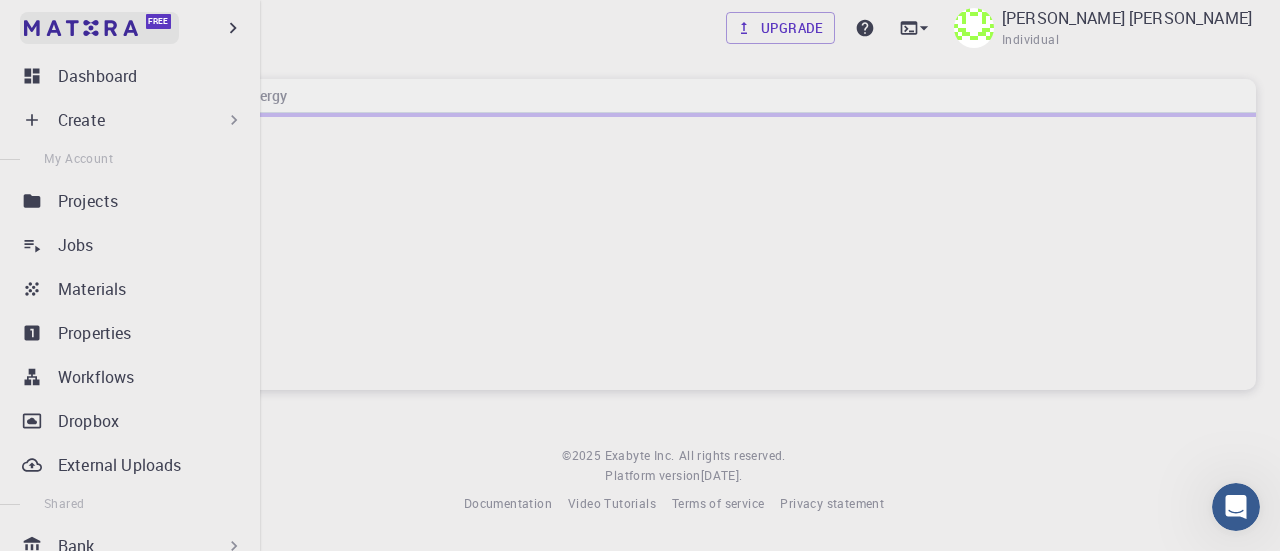 click at bounding box center (38, 28) 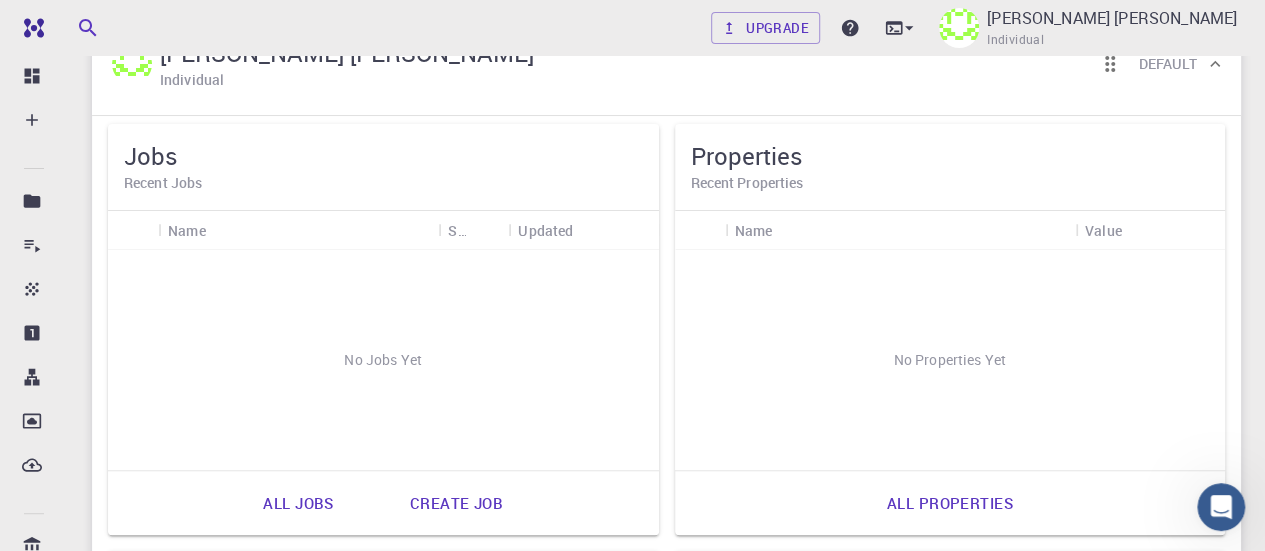 scroll, scrollTop: 0, scrollLeft: 0, axis: both 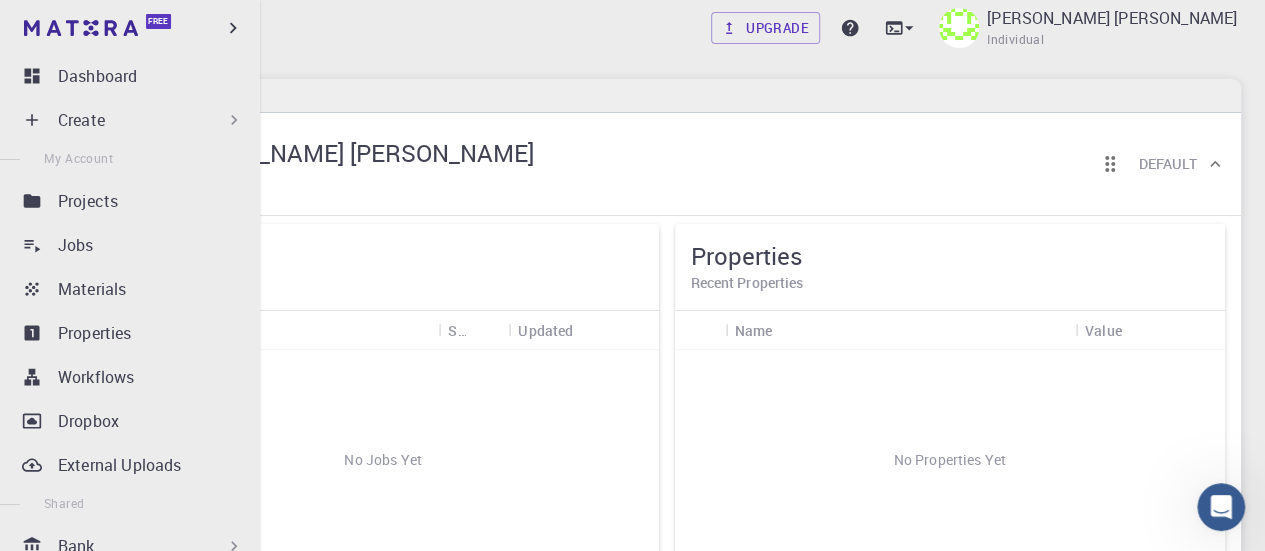 click on "Create" at bounding box center [81, 120] 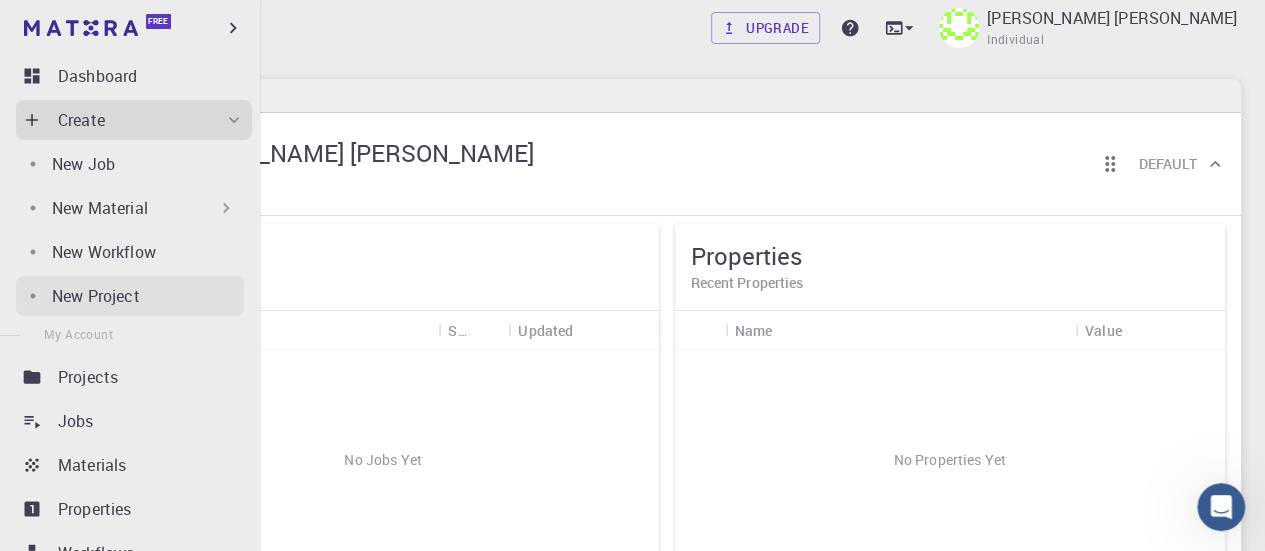 click on "New Project" at bounding box center (96, 296) 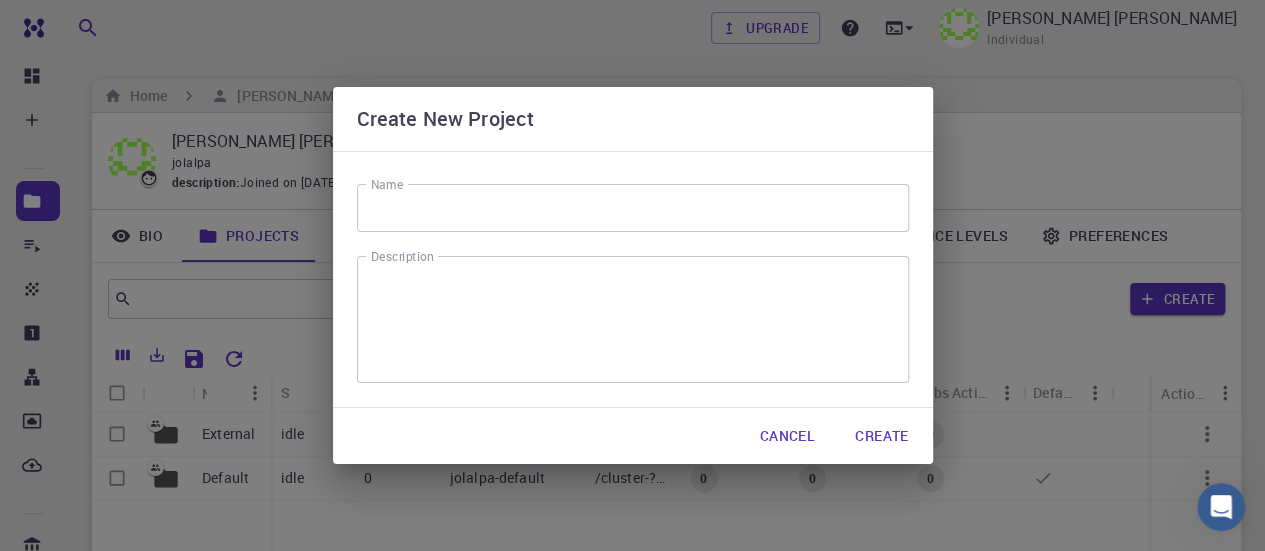 click on "Cancel" at bounding box center [787, 436] 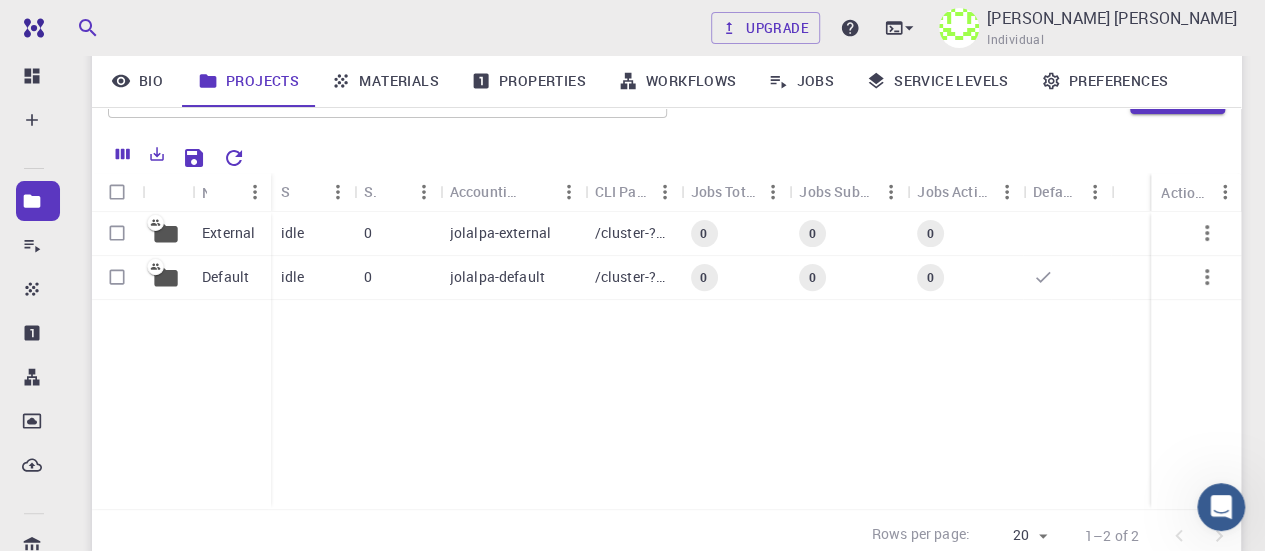 scroll, scrollTop: 300, scrollLeft: 0, axis: vertical 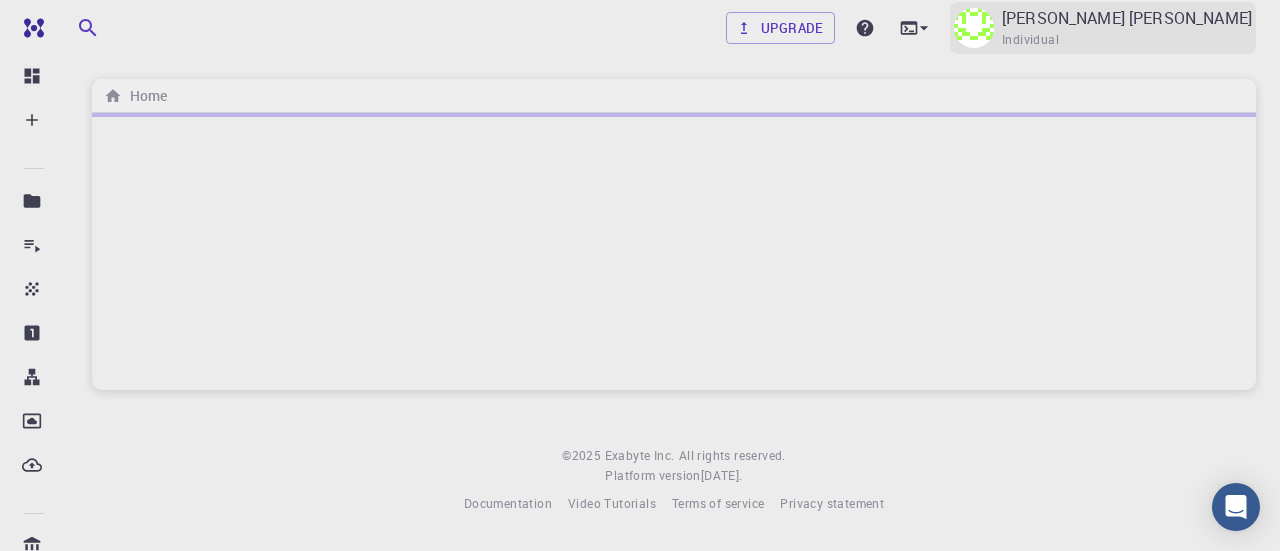 click on "[PERSON_NAME] [PERSON_NAME] Individual" at bounding box center [1103, 28] 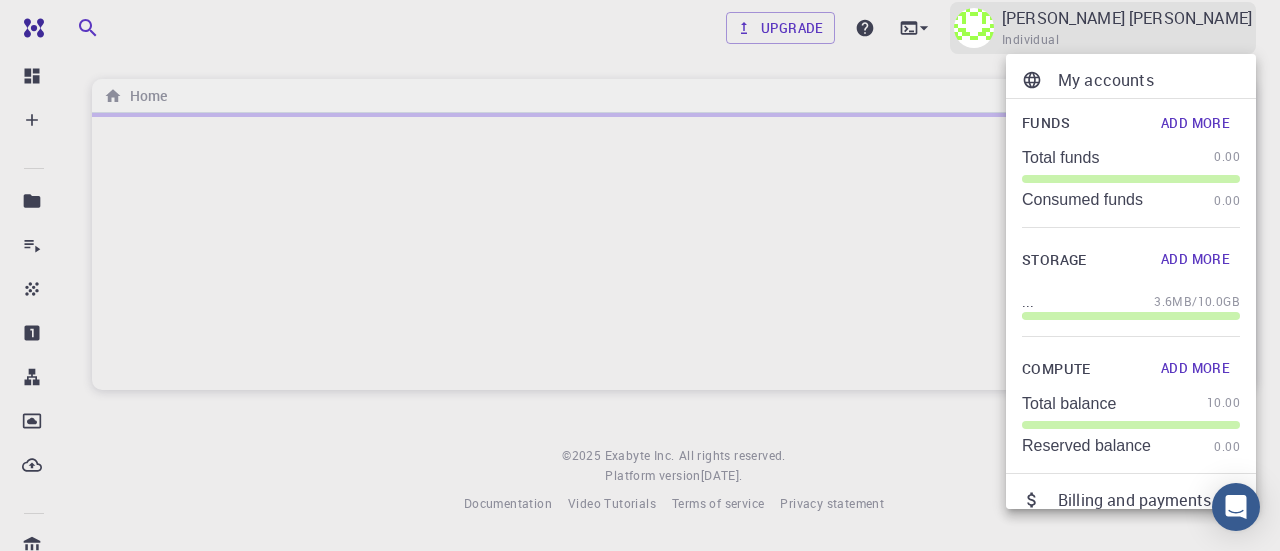 click at bounding box center (640, 275) 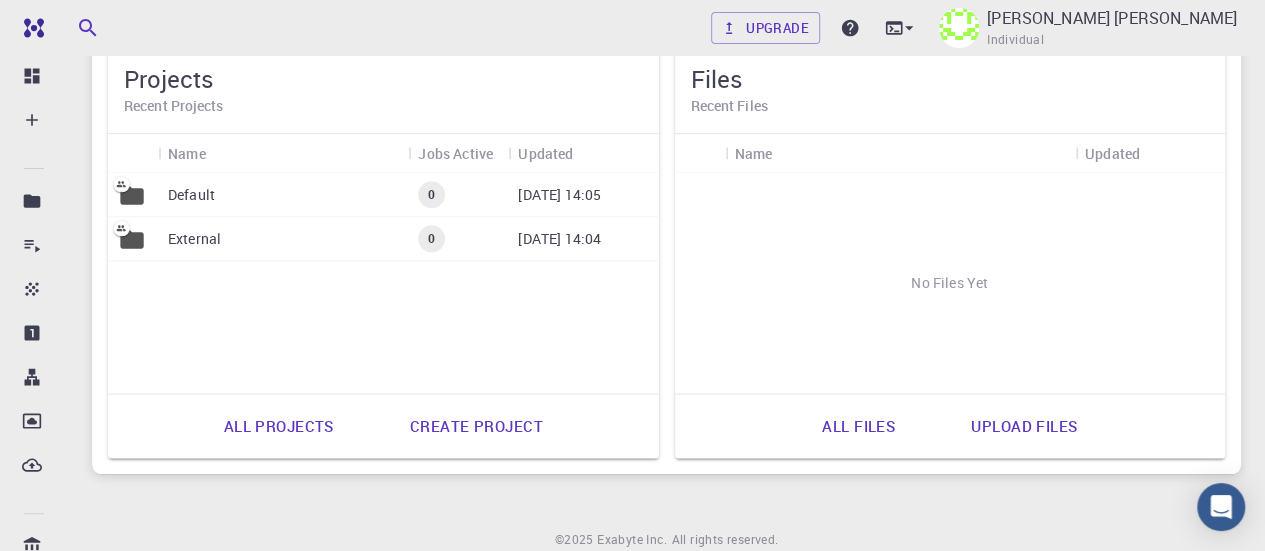 scroll, scrollTop: 1000, scrollLeft: 0, axis: vertical 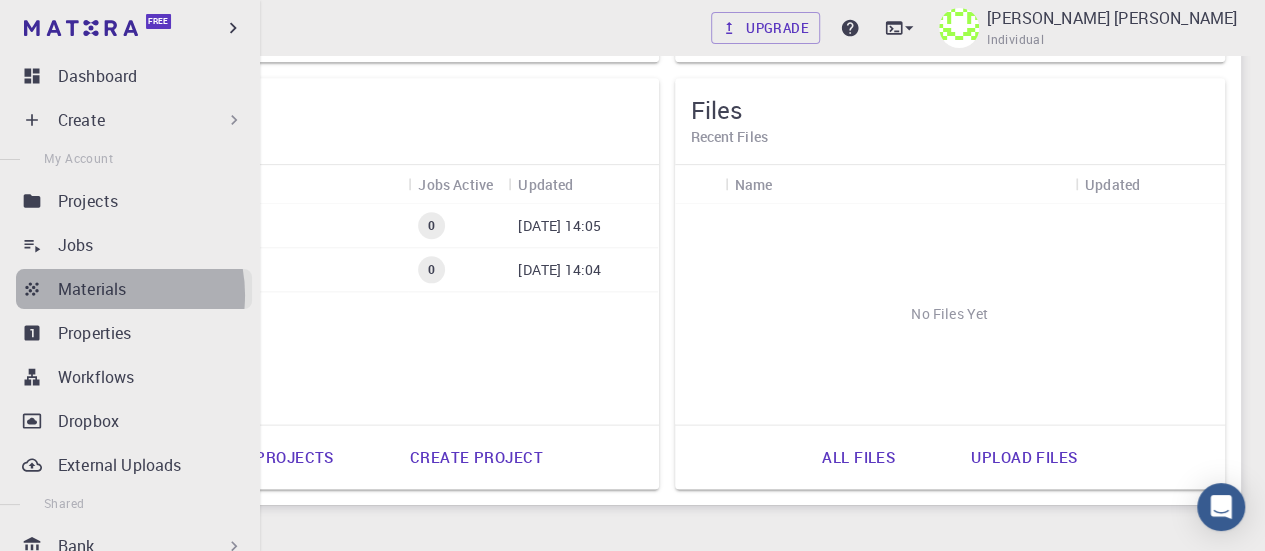 click on "Materials" at bounding box center [92, 289] 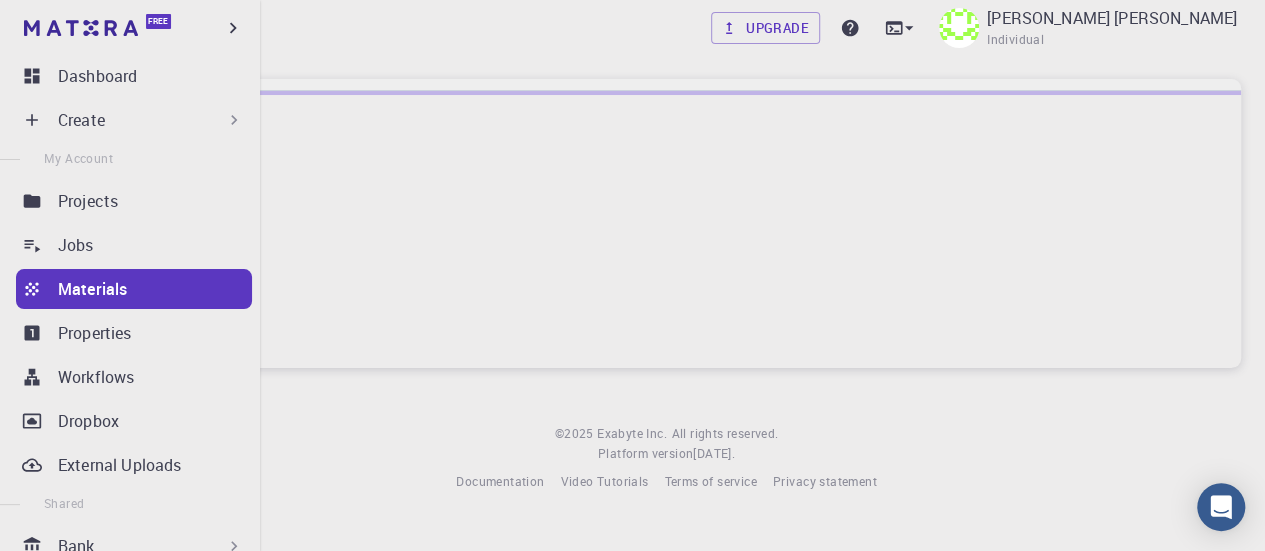 scroll, scrollTop: 0, scrollLeft: 0, axis: both 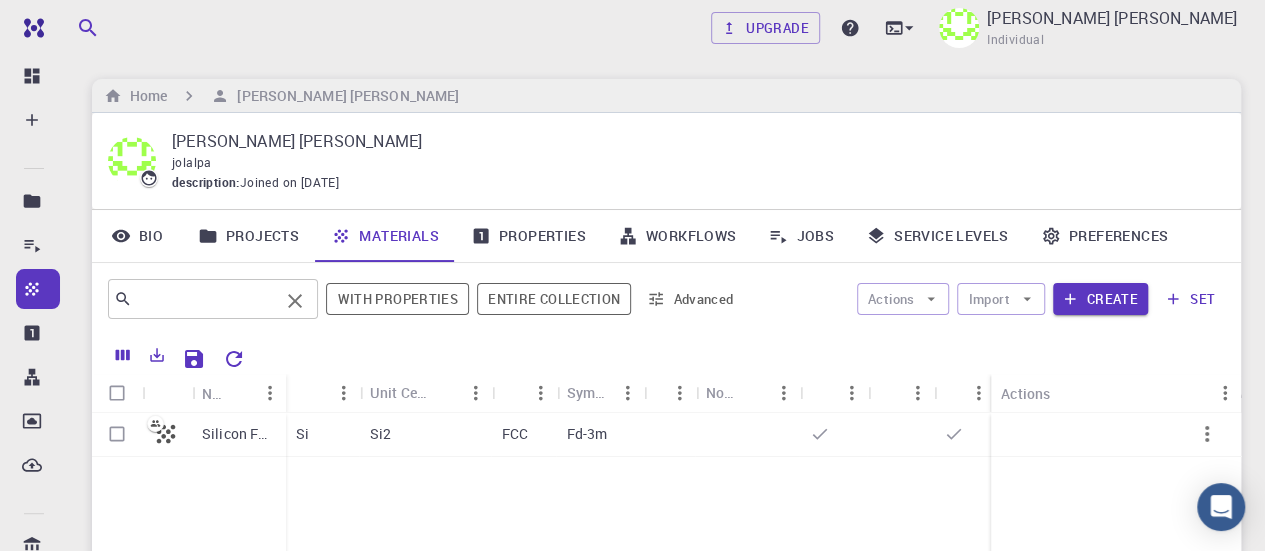 click at bounding box center [205, 299] 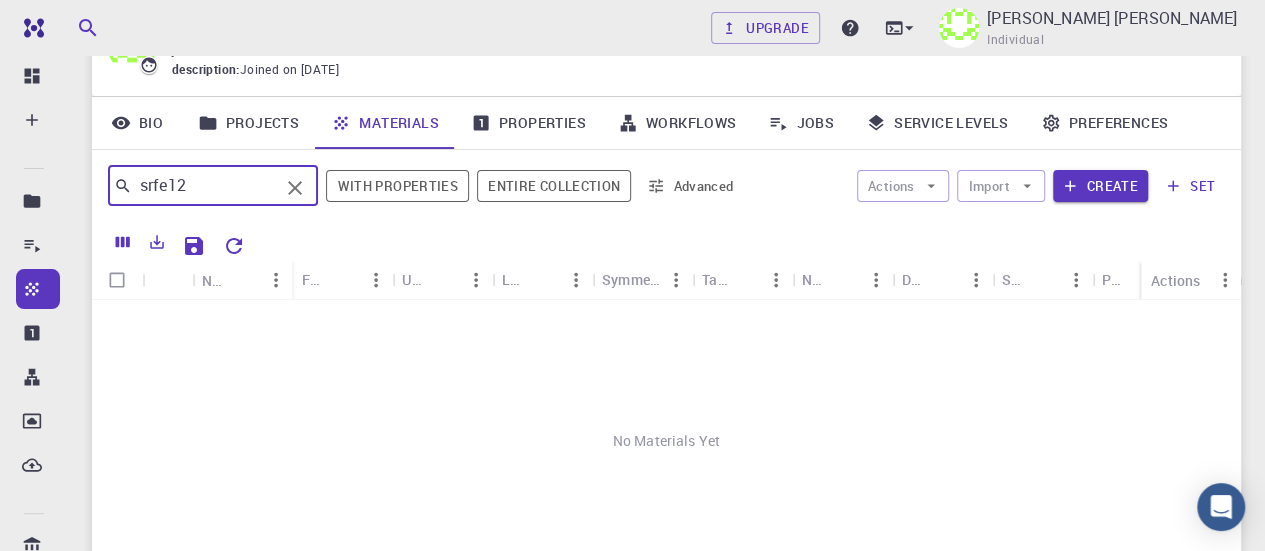 scroll, scrollTop: 0, scrollLeft: 0, axis: both 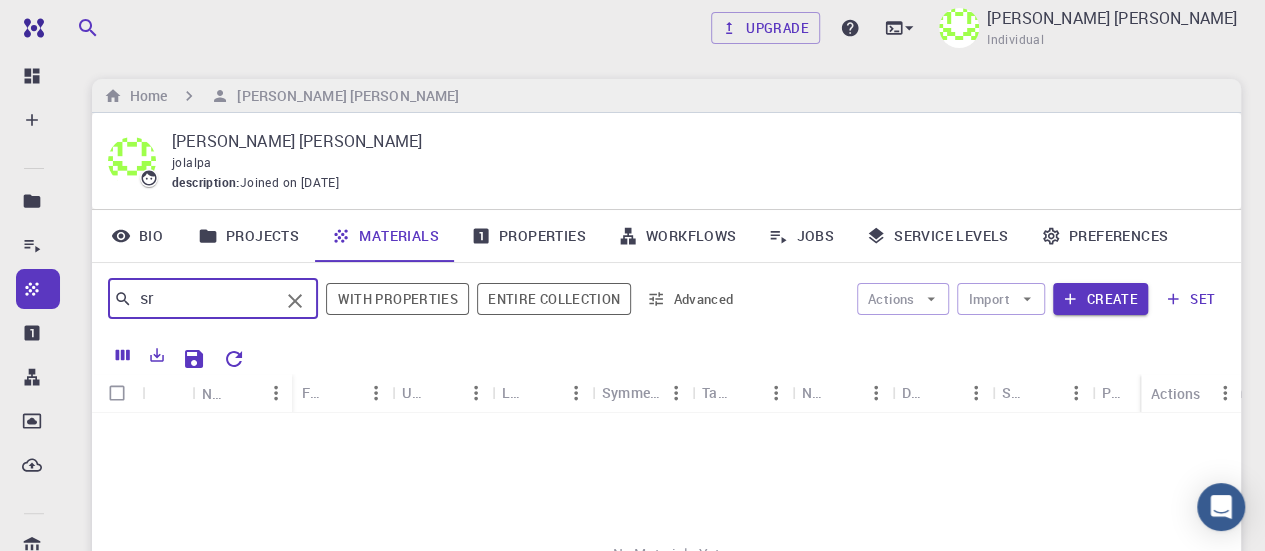 type on "s" 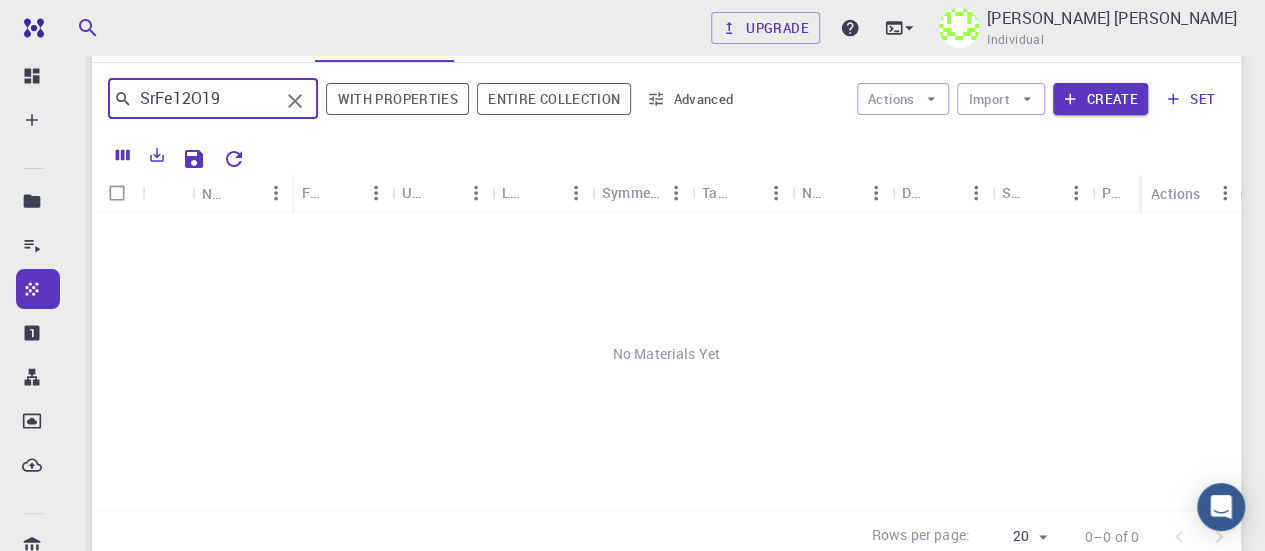 scroll, scrollTop: 0, scrollLeft: 0, axis: both 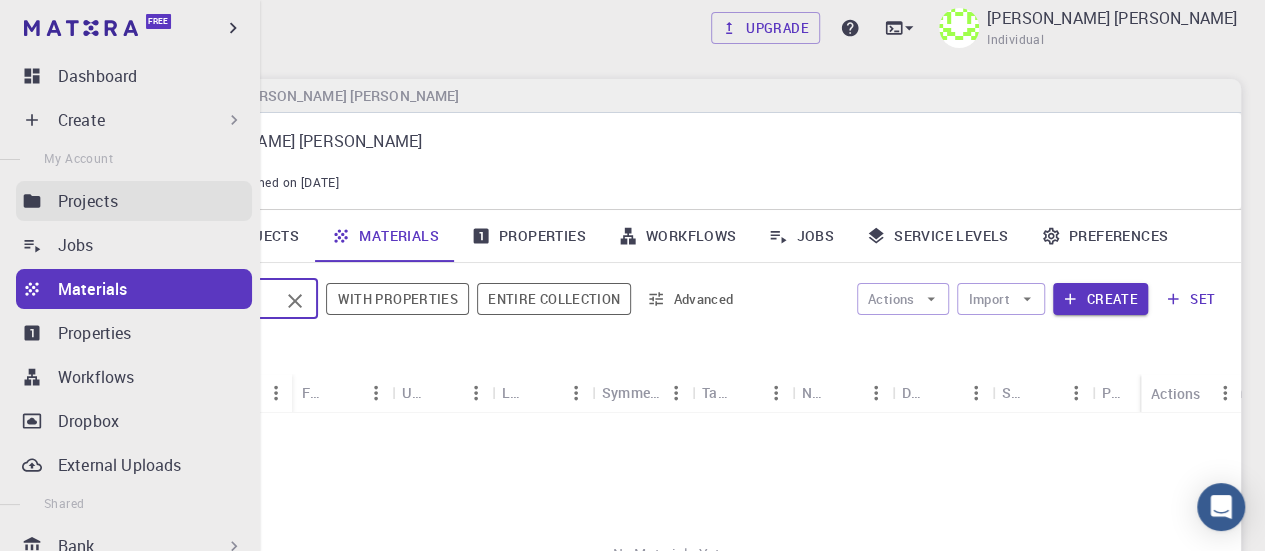 type on "SrFe12O19" 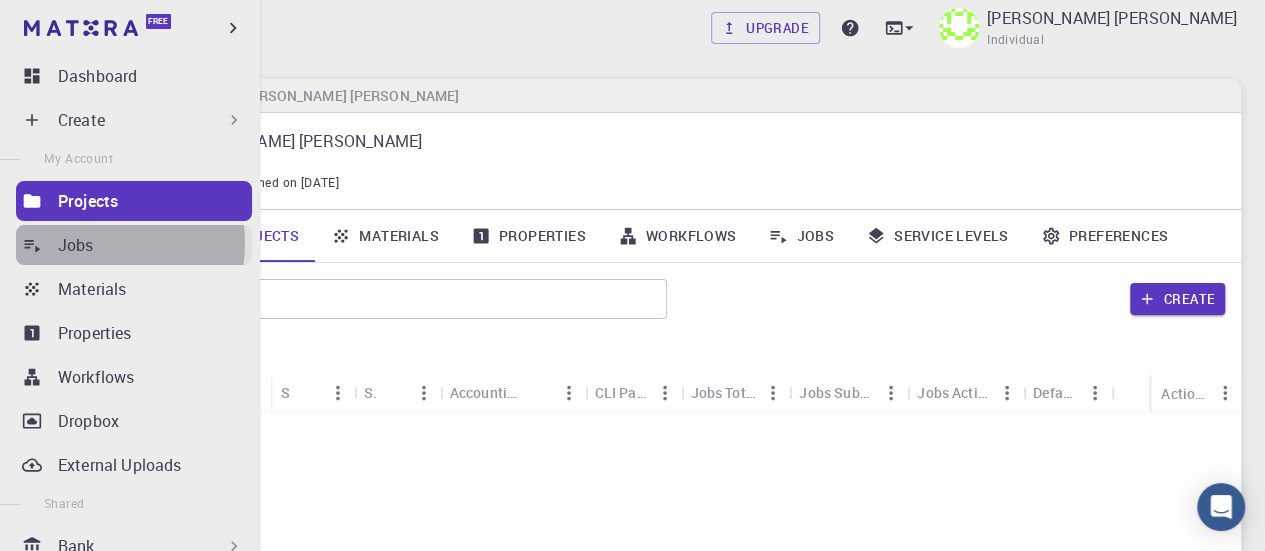click on "Jobs" at bounding box center [155, 245] 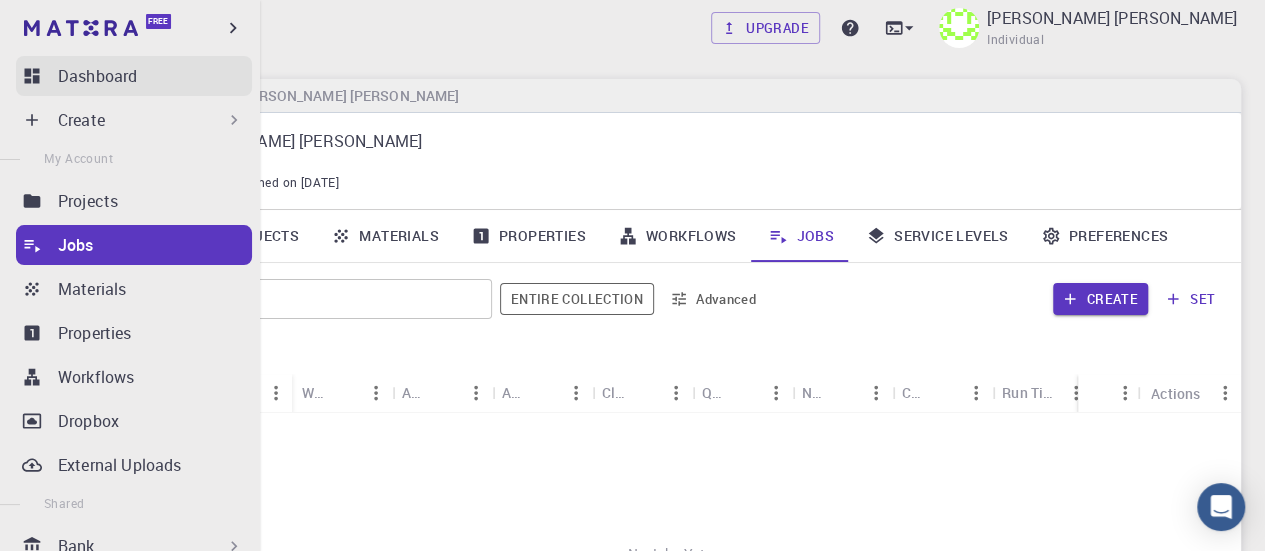 click on "Dashboard" at bounding box center [134, 76] 